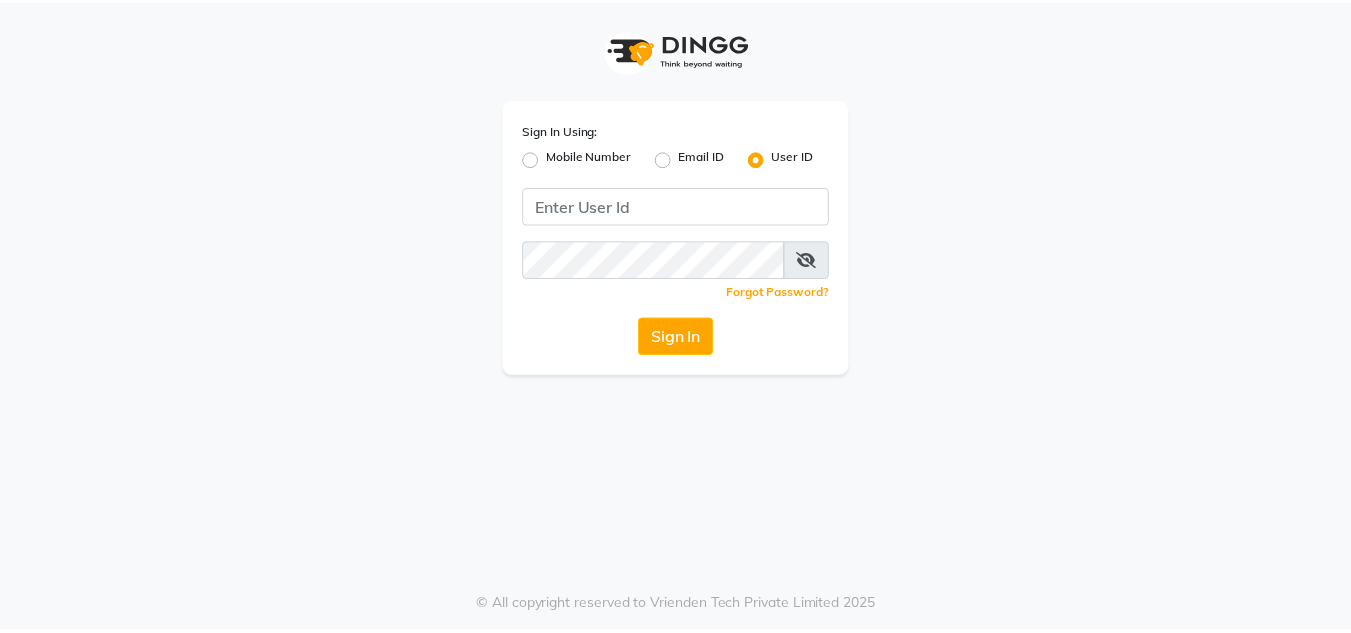 scroll, scrollTop: 0, scrollLeft: 0, axis: both 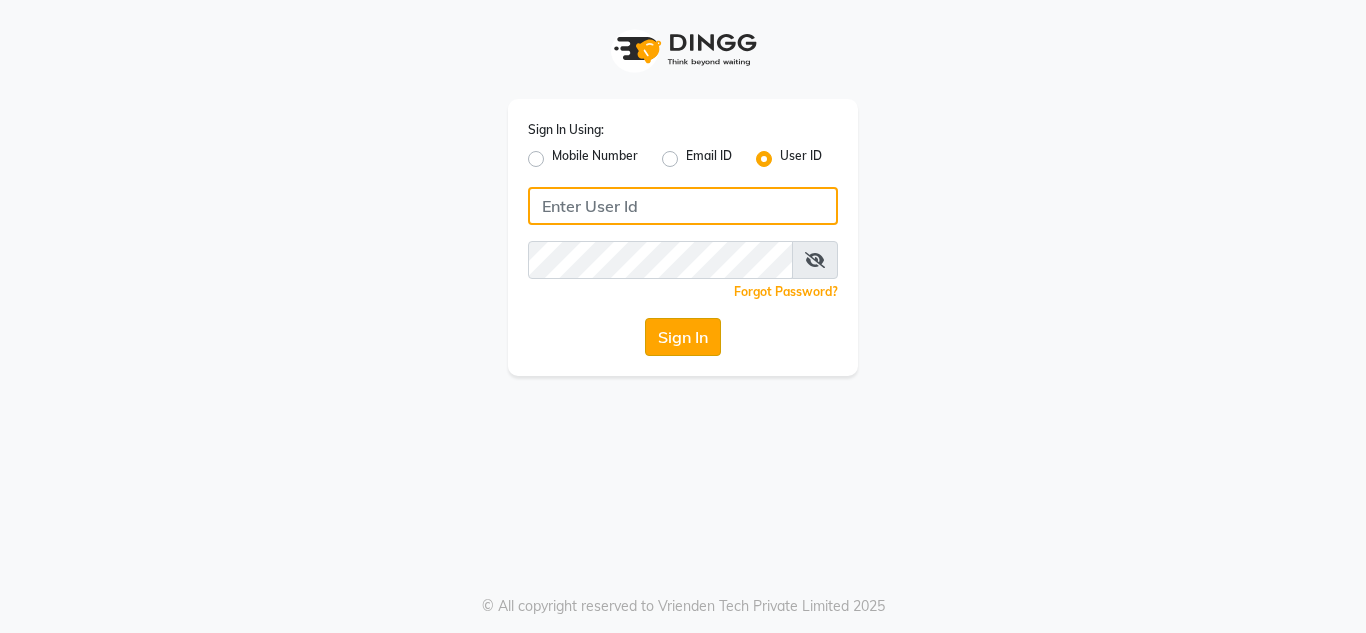 type on "[BRAND]" 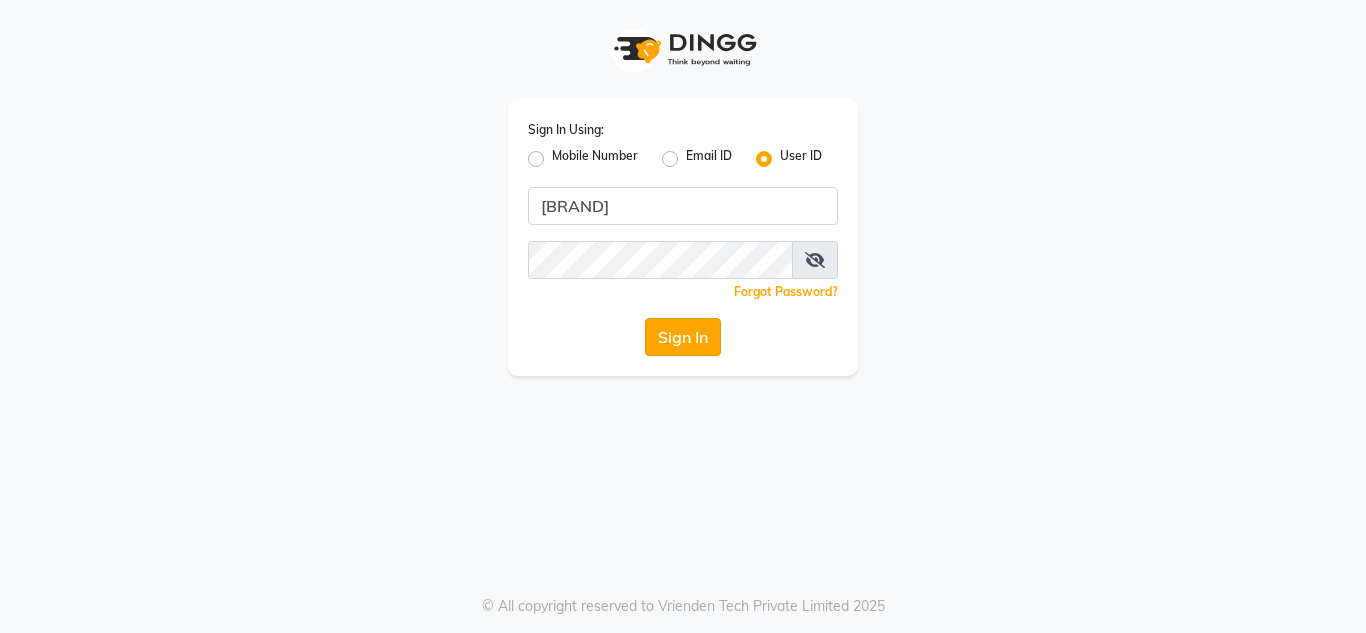 click on "Sign In" 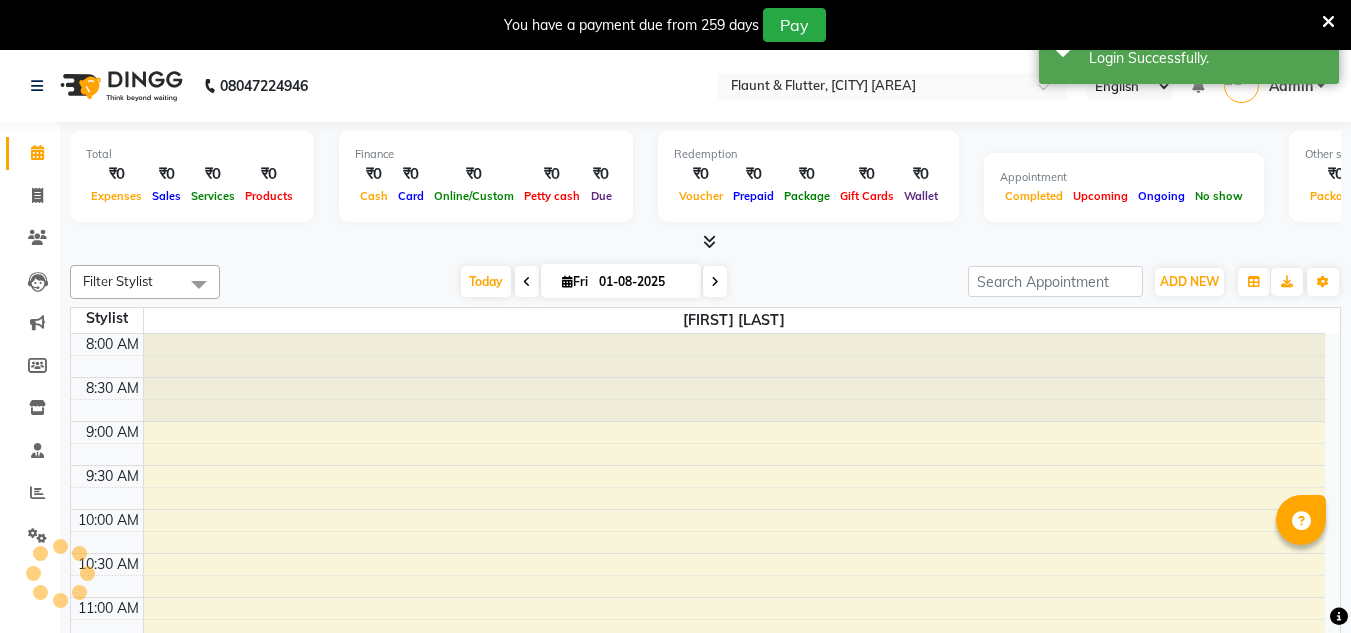 select on "en" 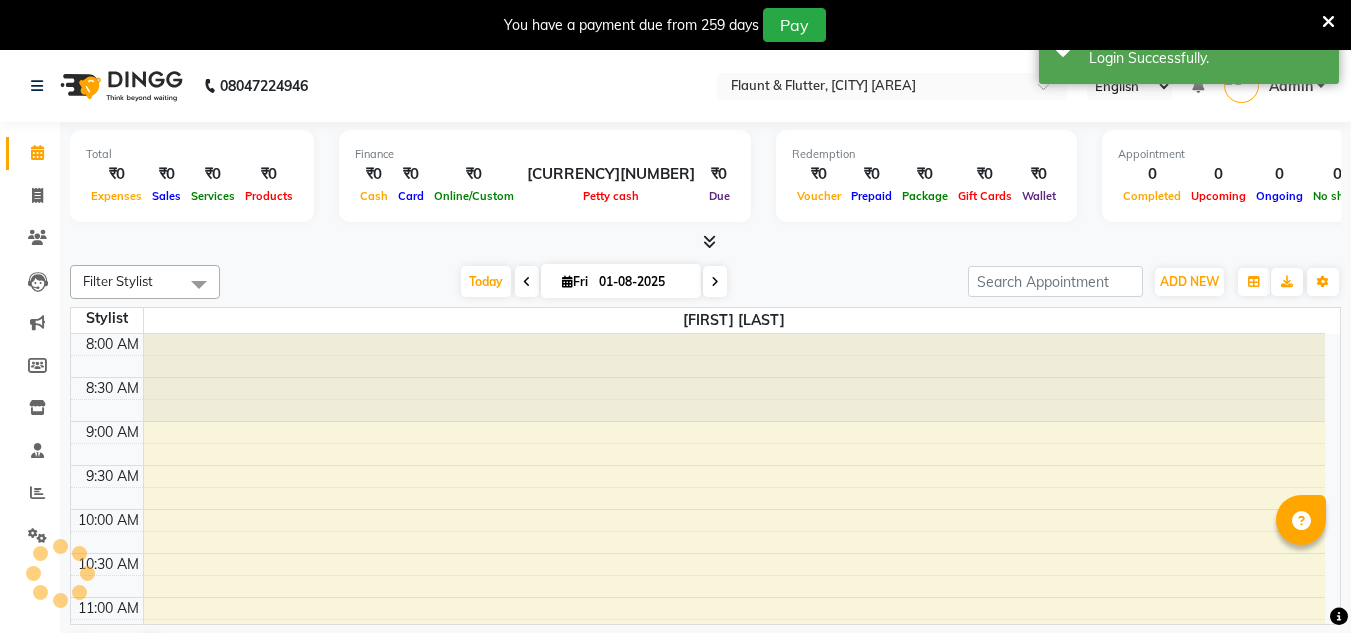 scroll, scrollTop: 0, scrollLeft: 0, axis: both 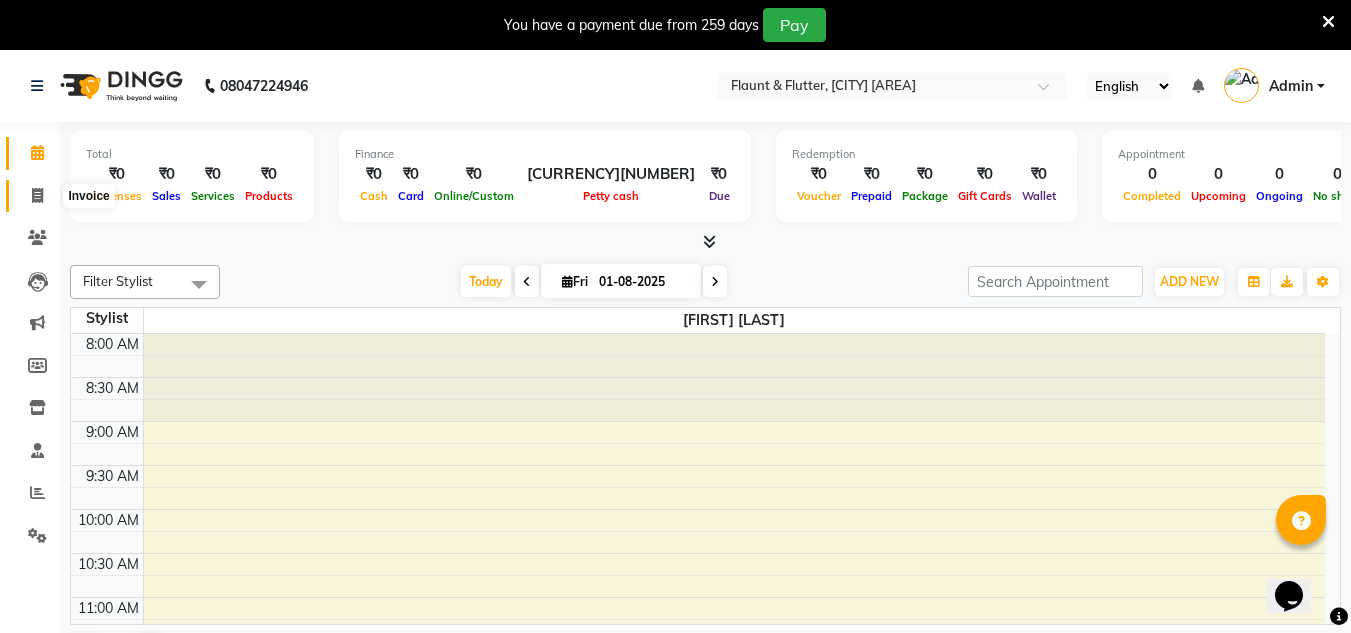 click 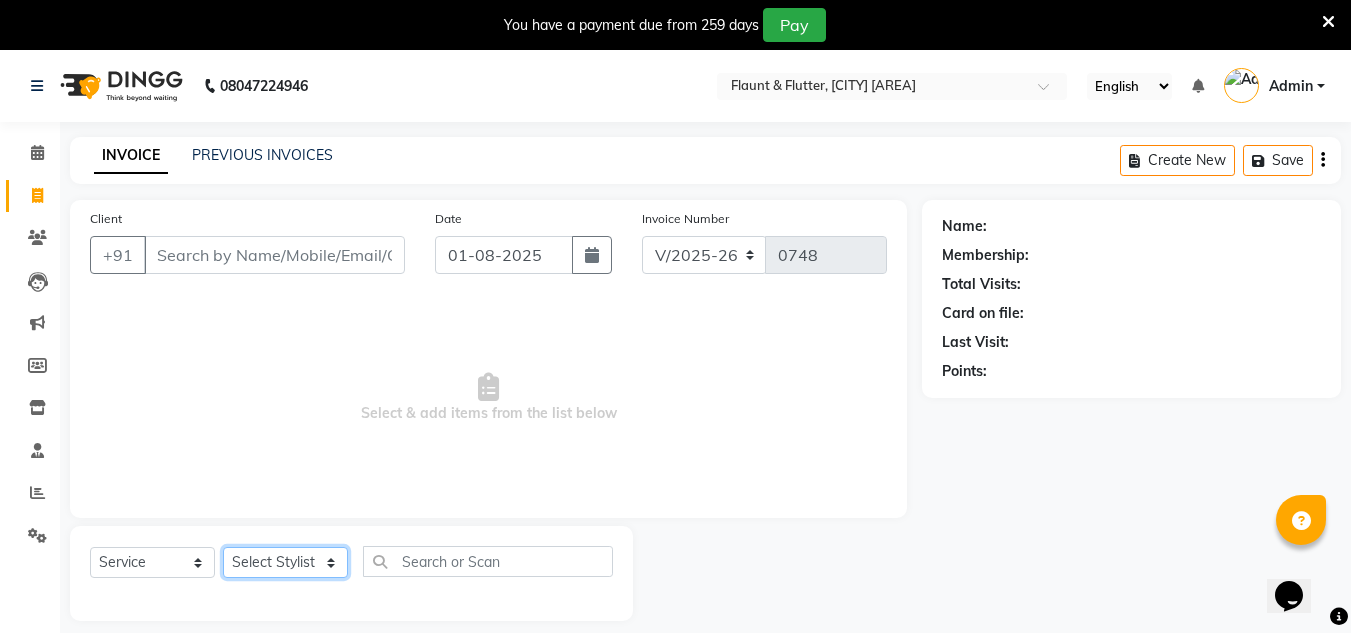click on "Select Stylist" 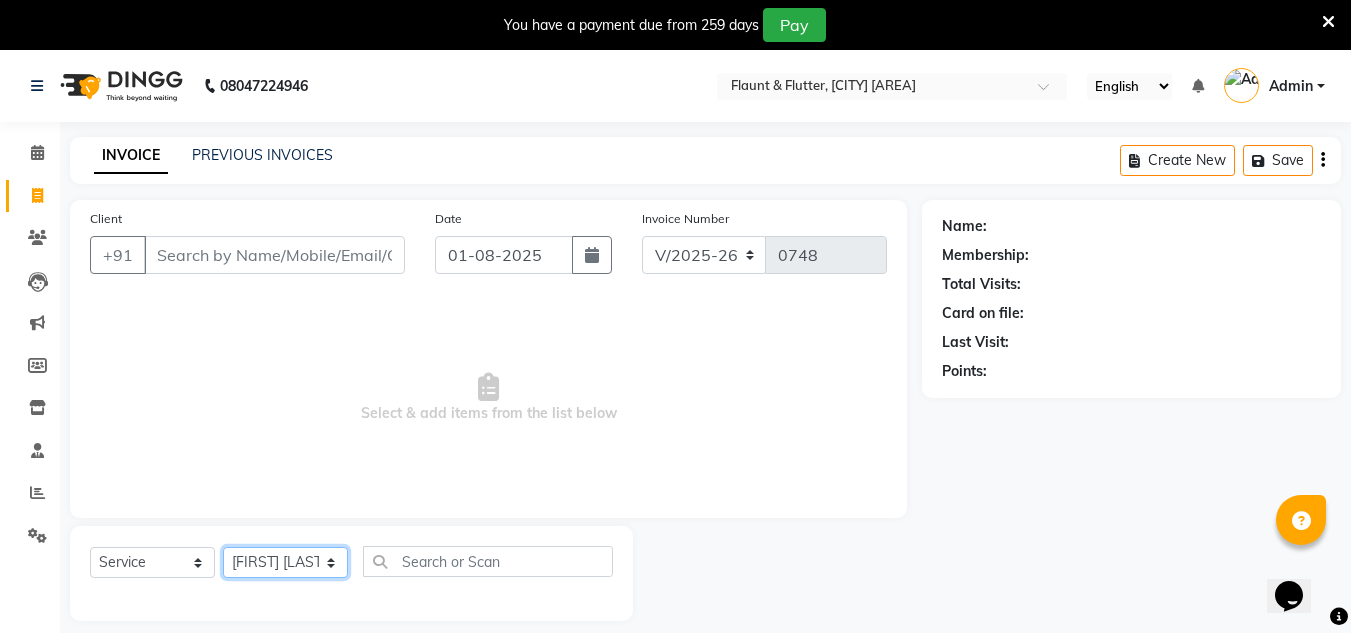click on "Select Stylist H Robinson Keivom Khushi Krisha Manoranjan Neeta Sonkar Padmini Pradip Praksh Sharma Rakshu Roshni" 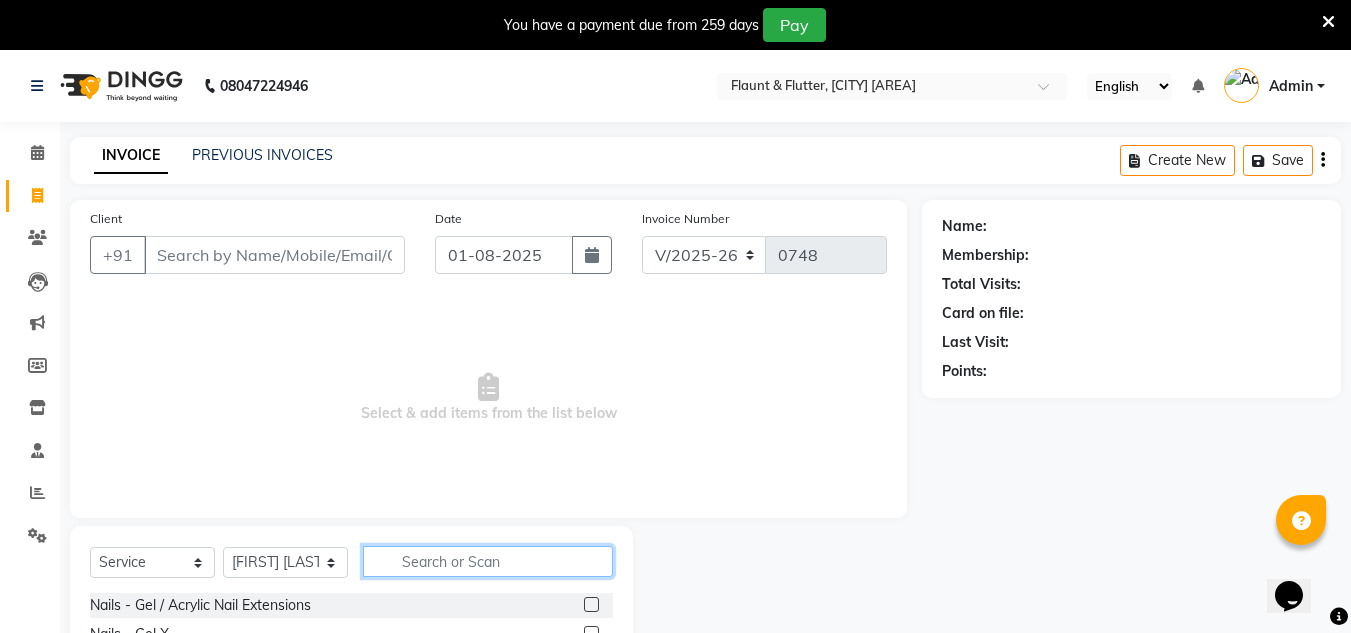 click 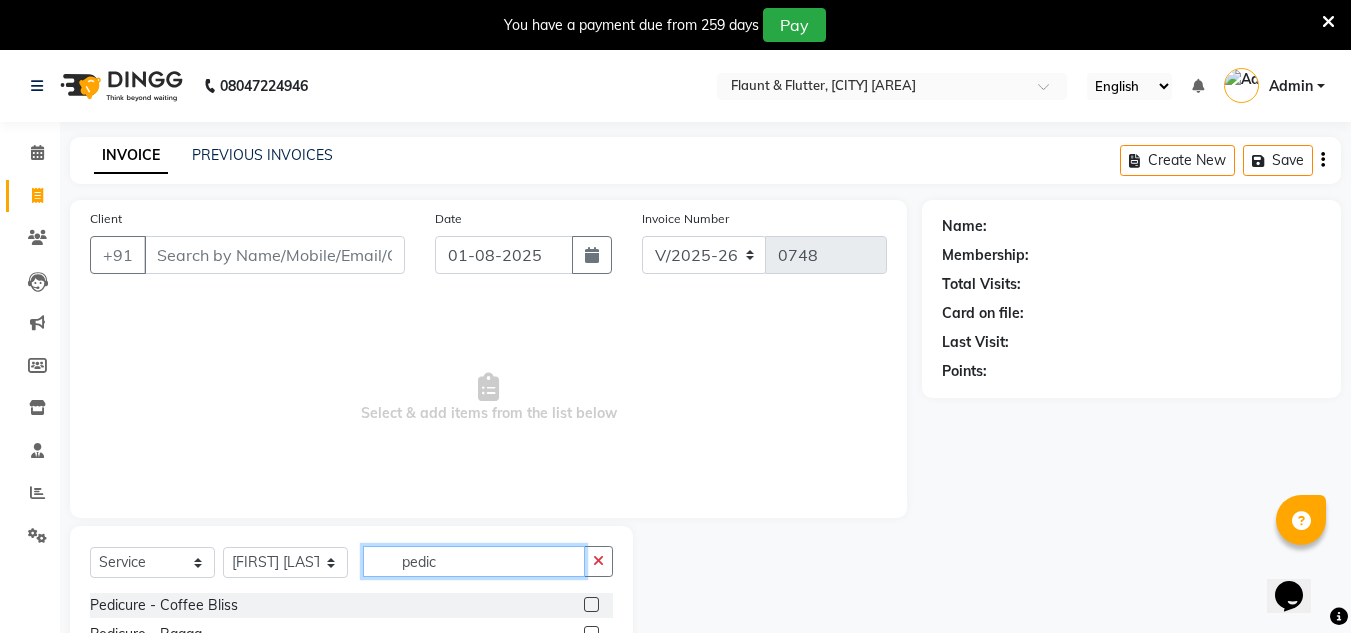 scroll, scrollTop: 218, scrollLeft: 0, axis: vertical 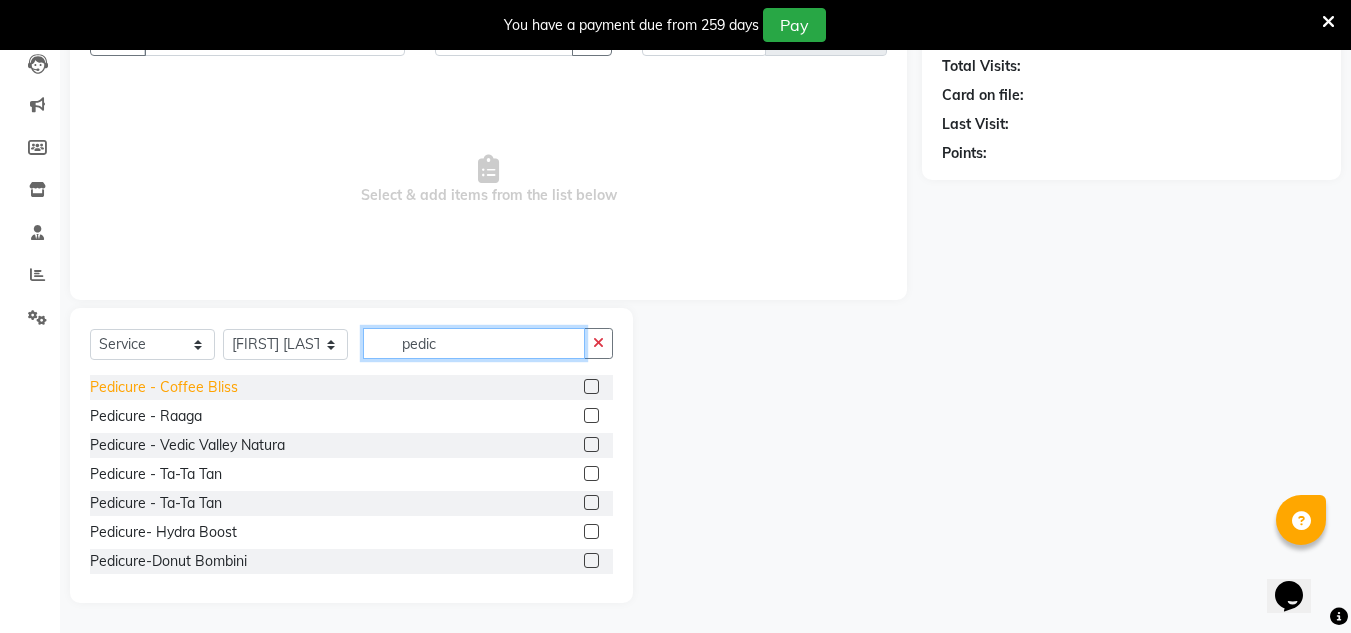 type on "pedic" 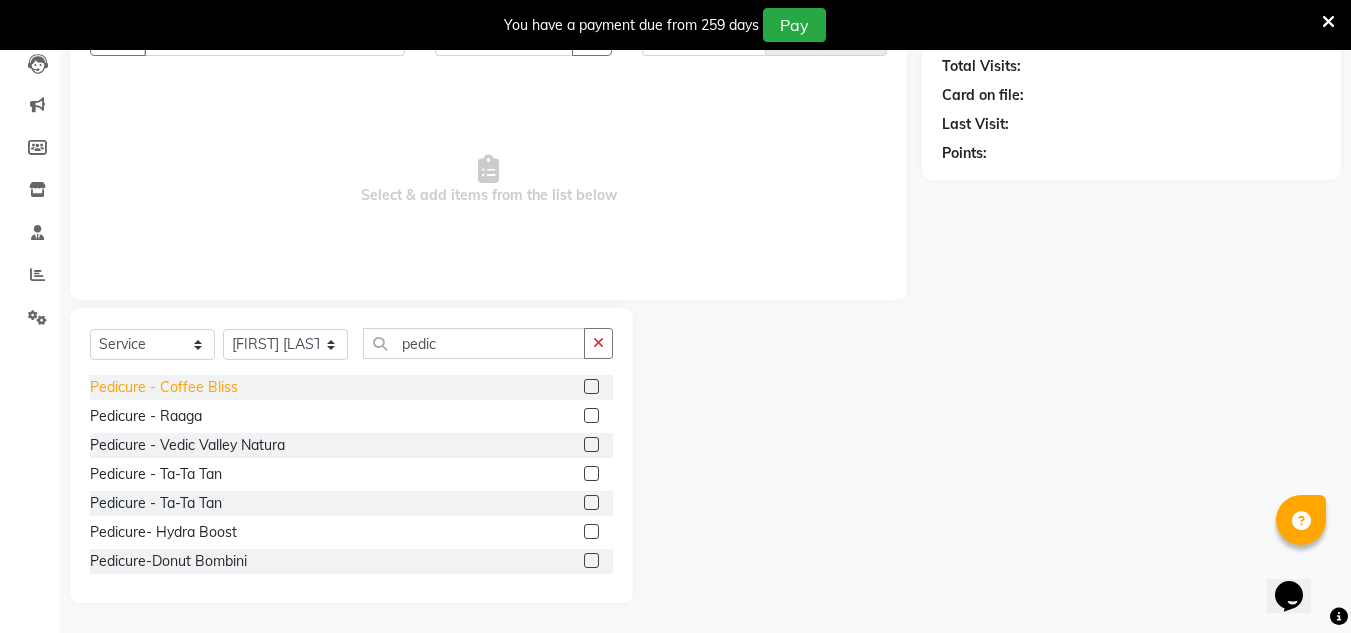 click on "Pedicure - Coffee Bliss" 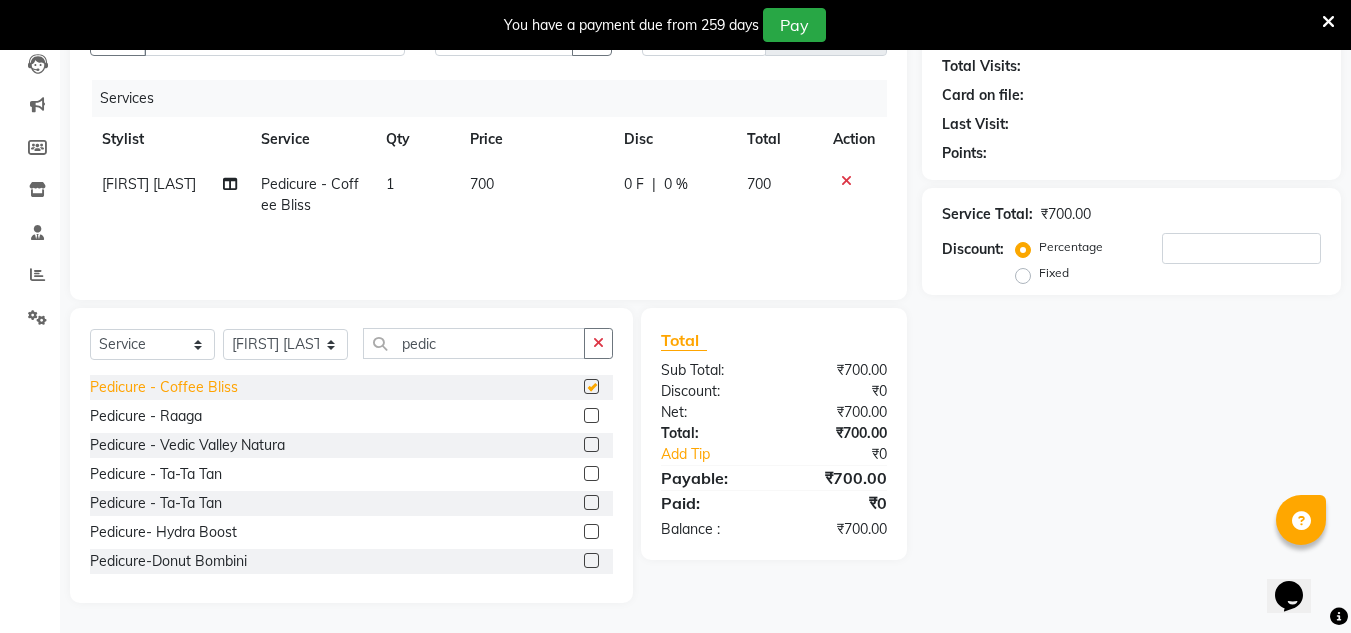checkbox on "false" 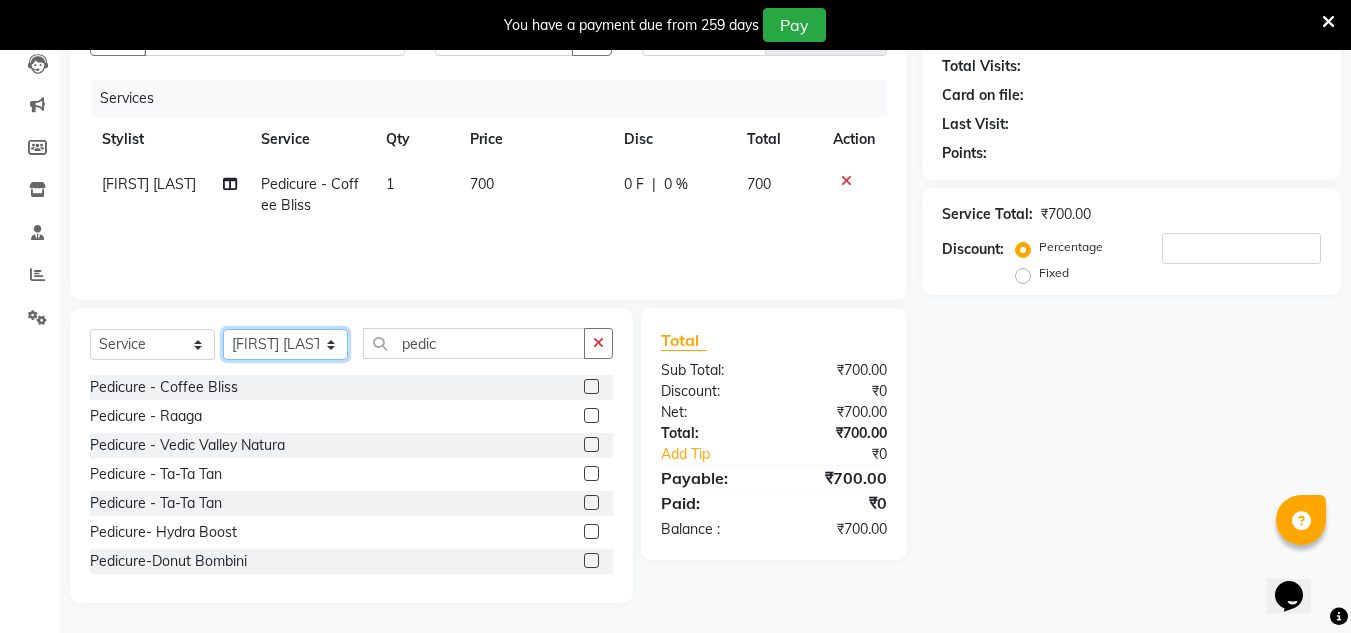 click on "Select Stylist H Robinson Keivom Khushi Krisha Manoranjan Neeta Sonkar Padmini Pradip Praksh Sharma Rakshu Roshni" 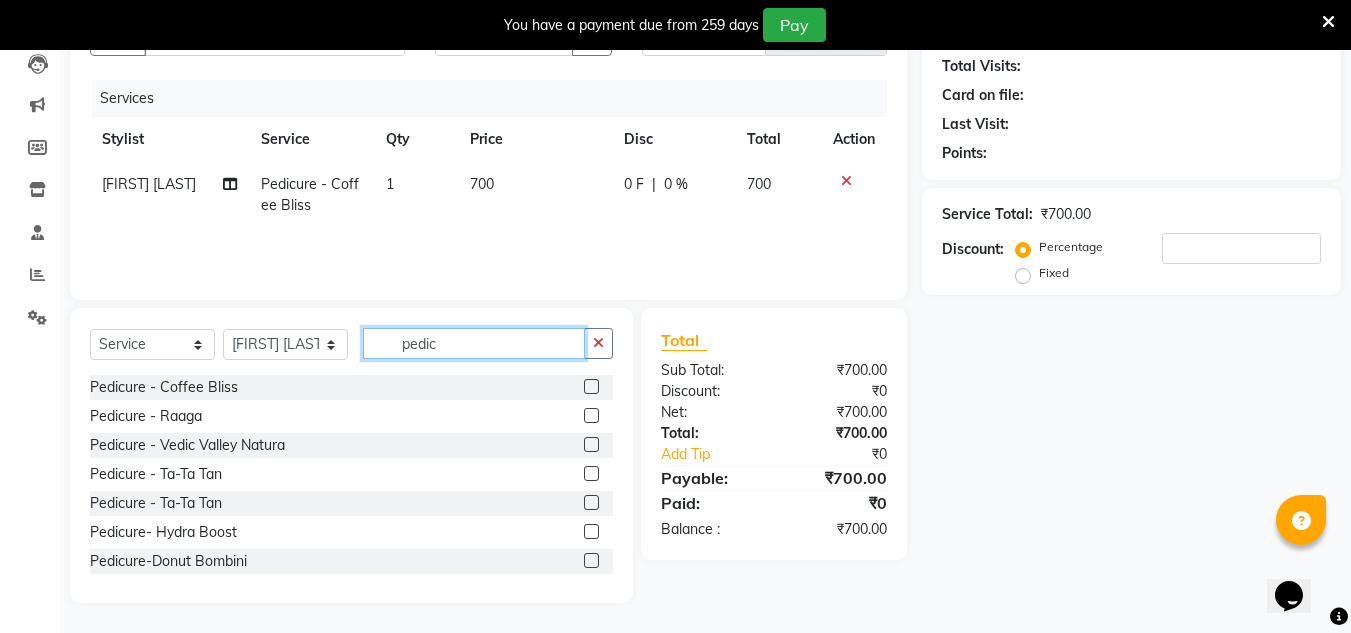 click on "pedic" 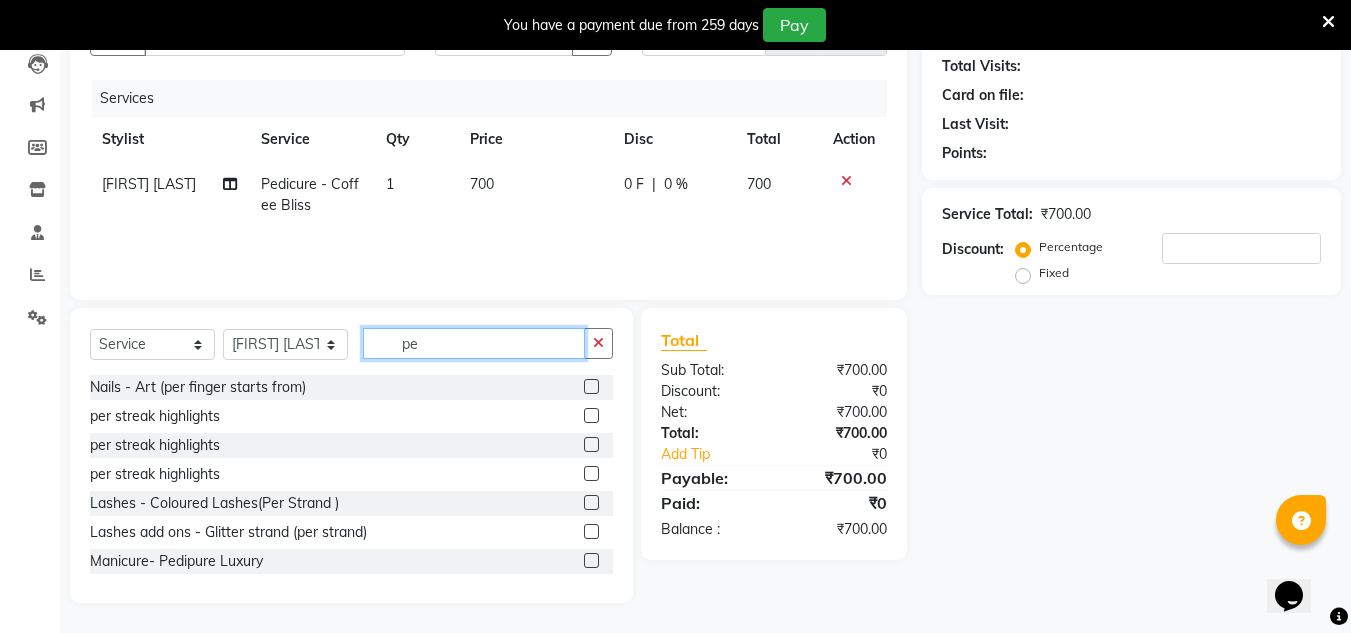 type on "p" 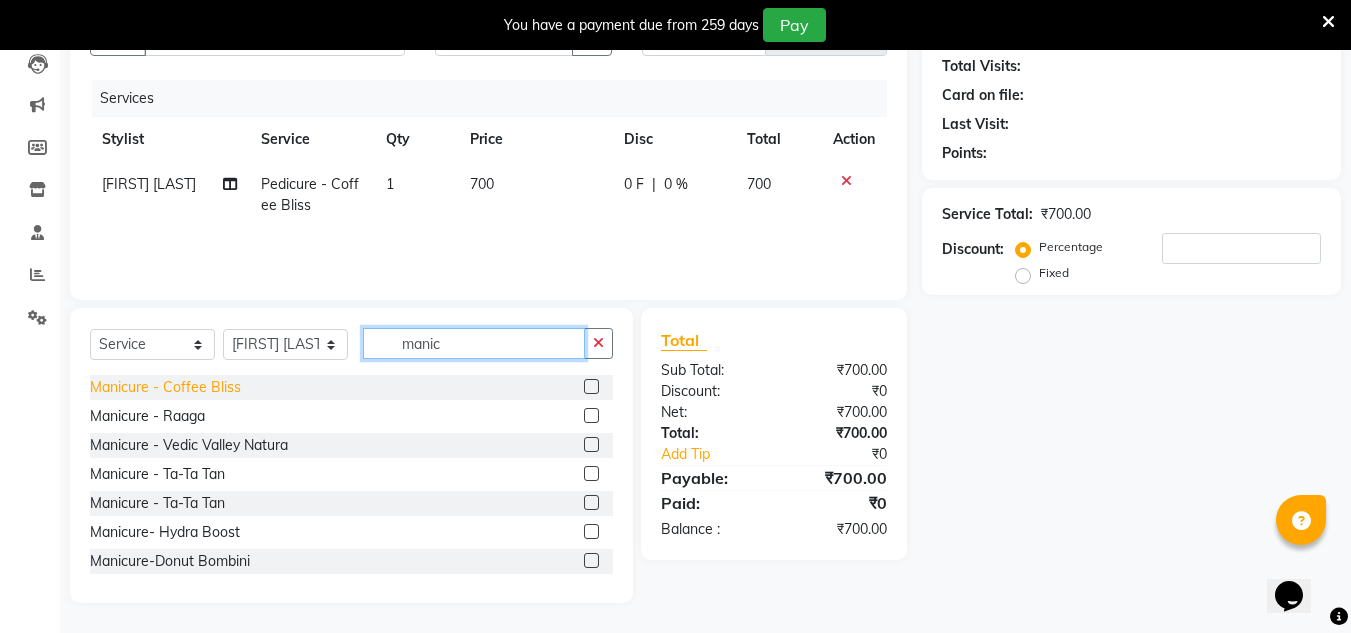 type on "manic" 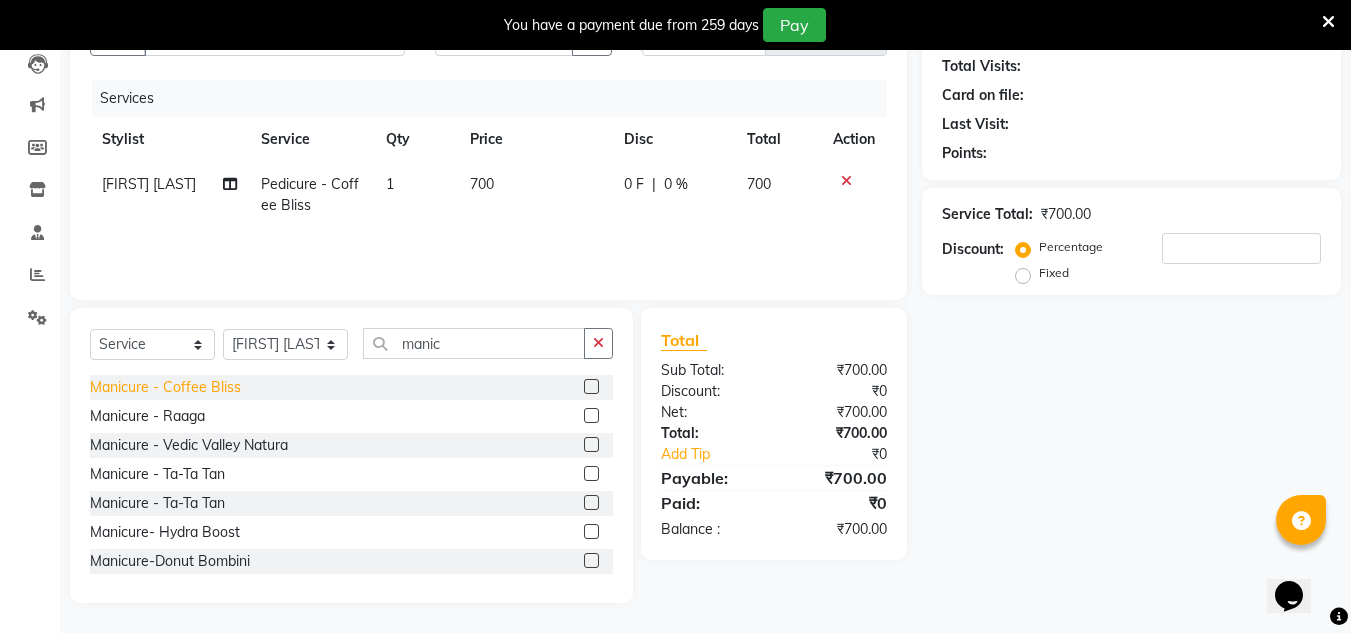 click on "Manicure - Coffee Bliss" 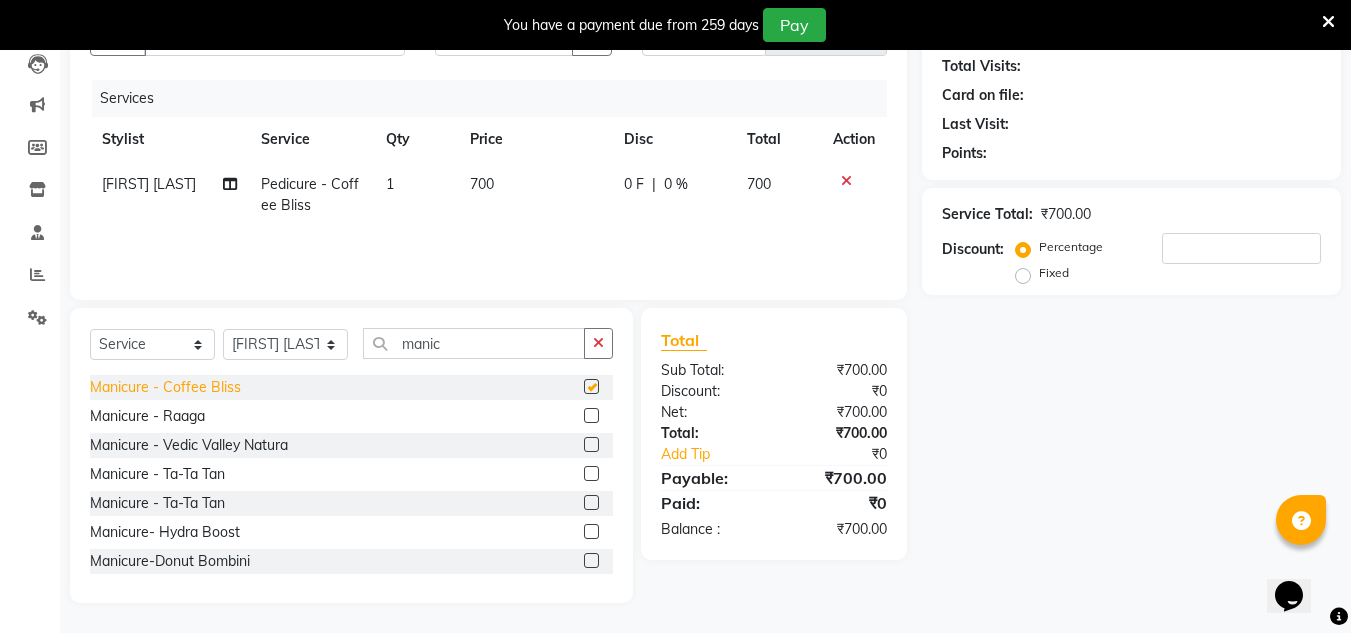 checkbox on "false" 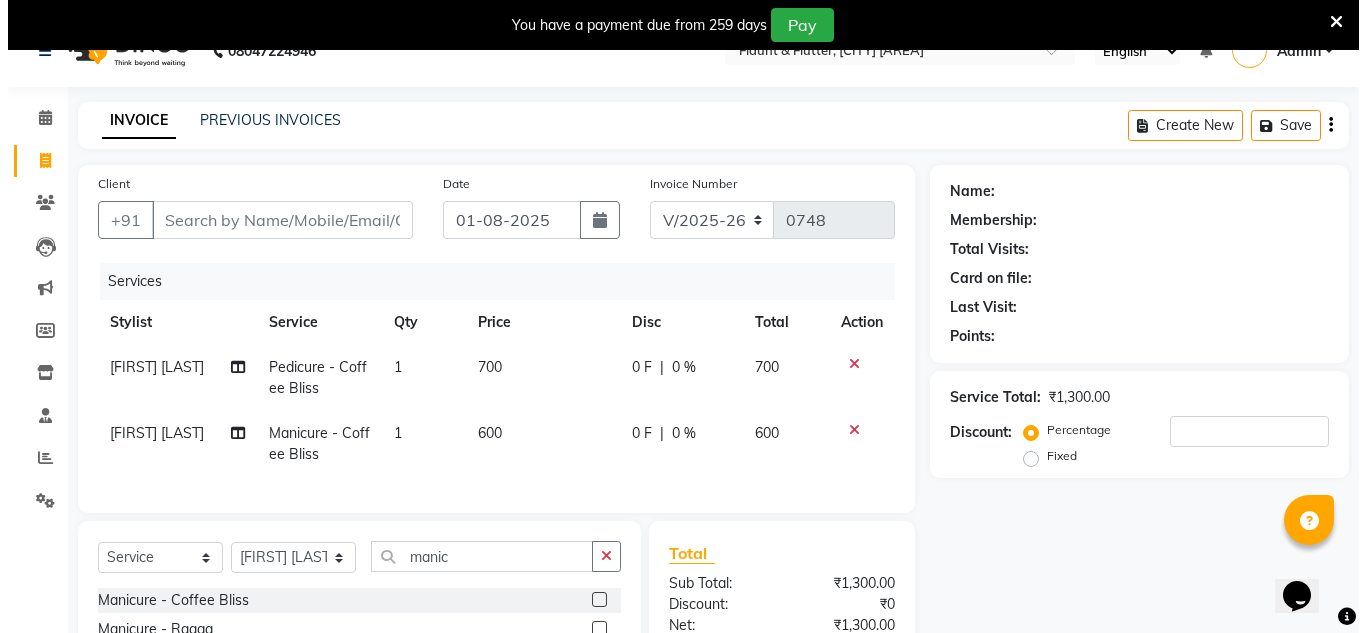 scroll, scrollTop: 31, scrollLeft: 0, axis: vertical 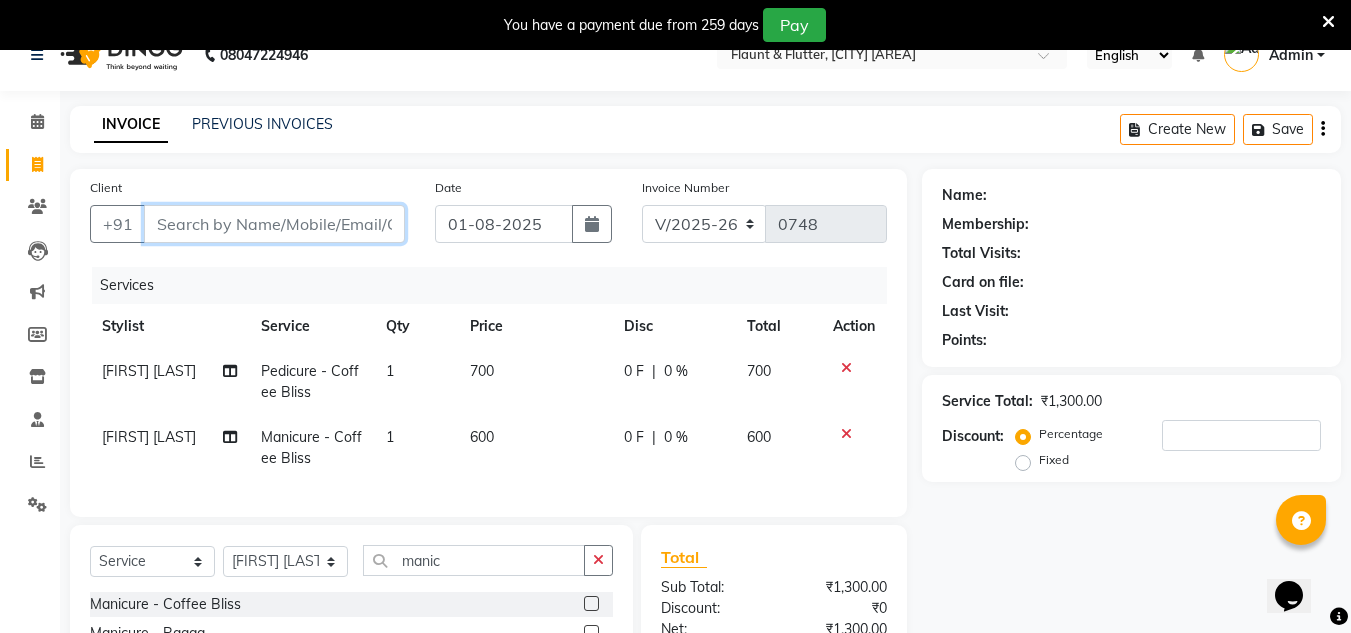 click on "Client" at bounding box center (274, 224) 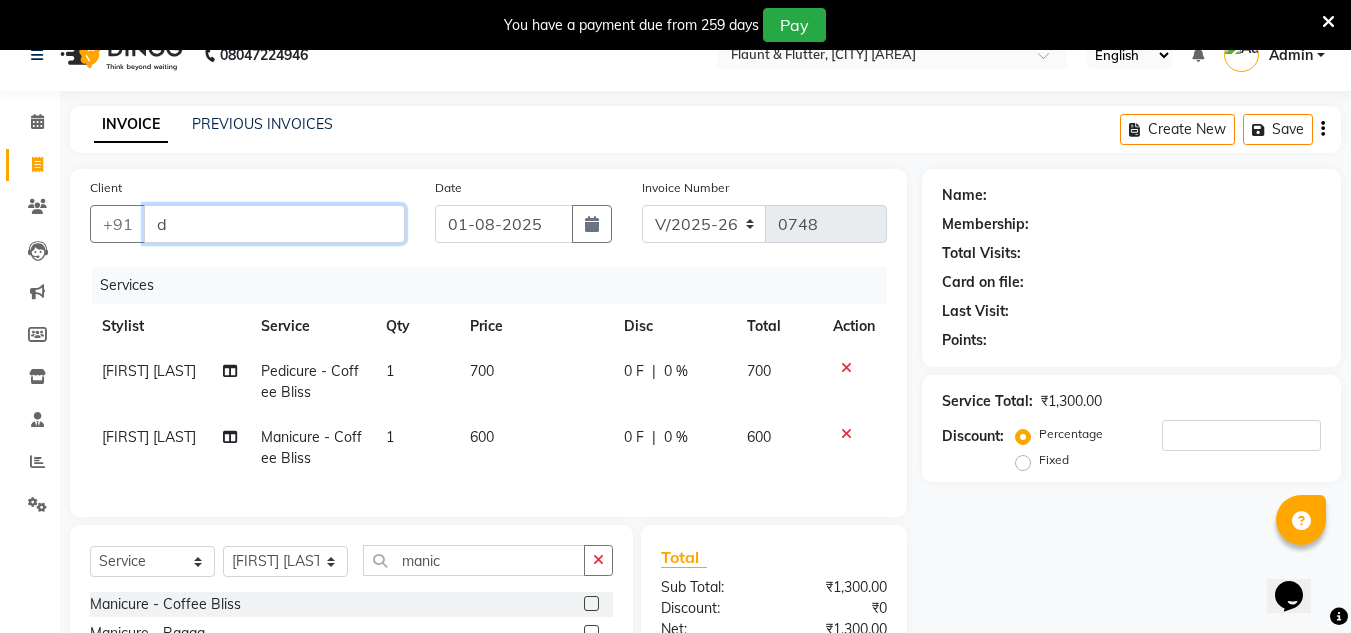 type on "0" 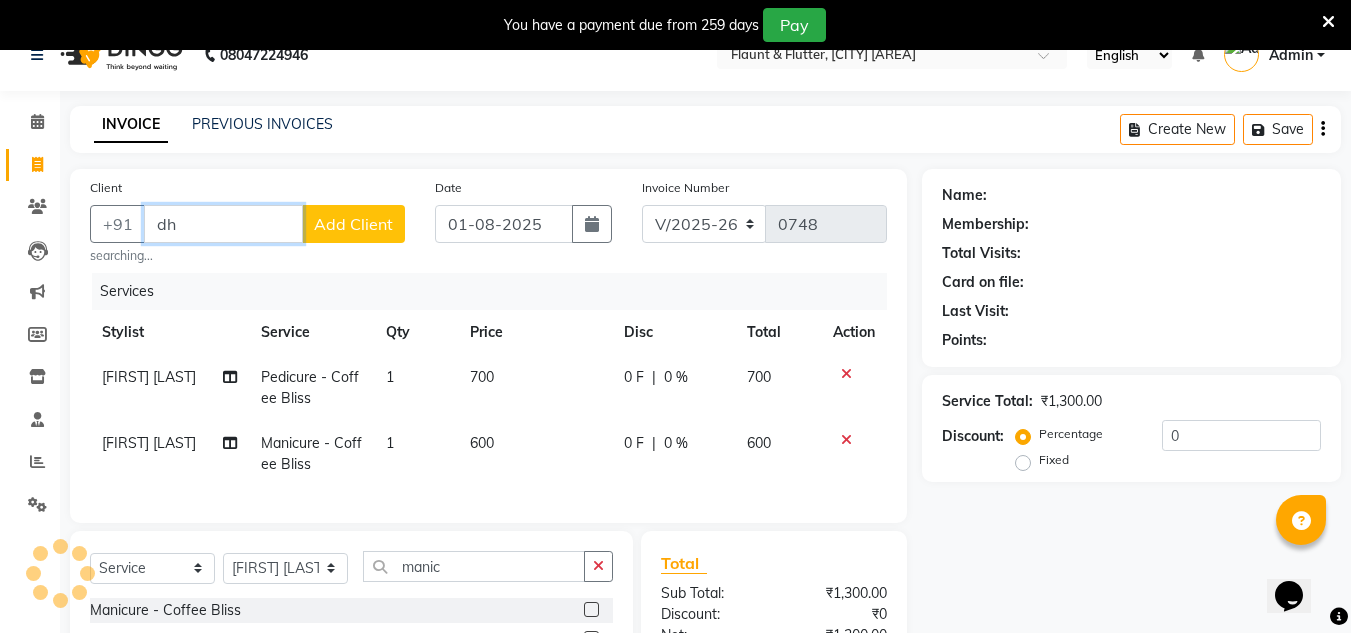 type on "d" 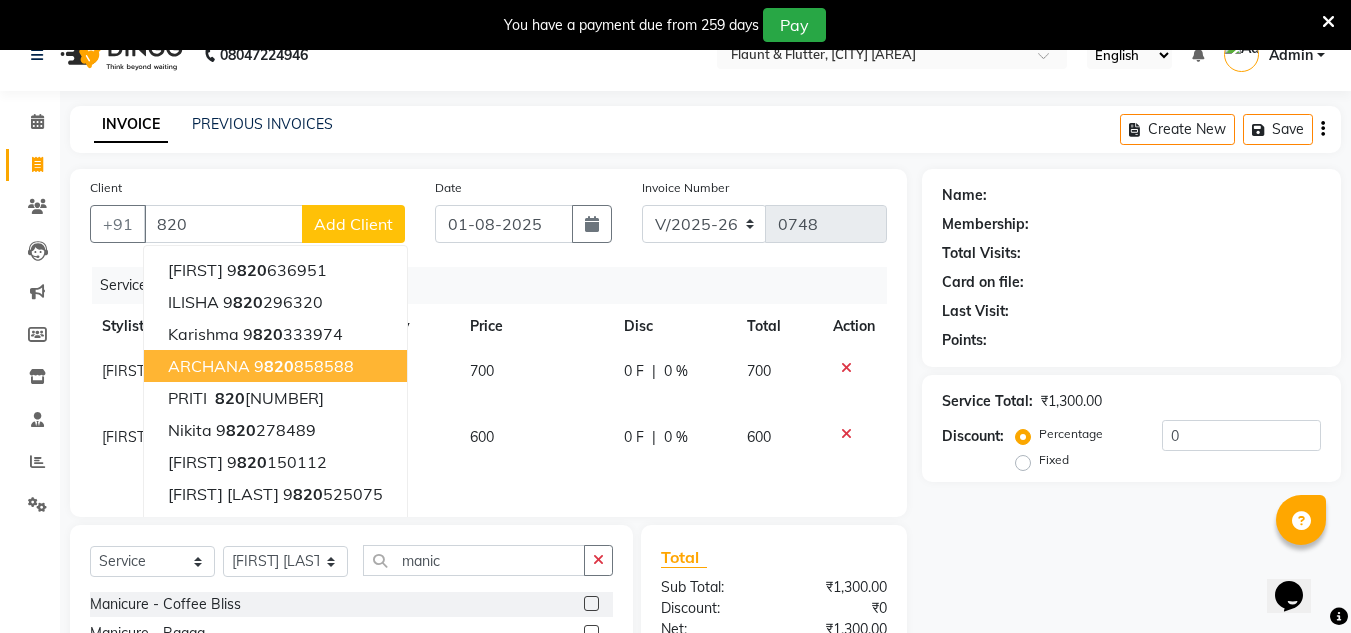 click on "Services" 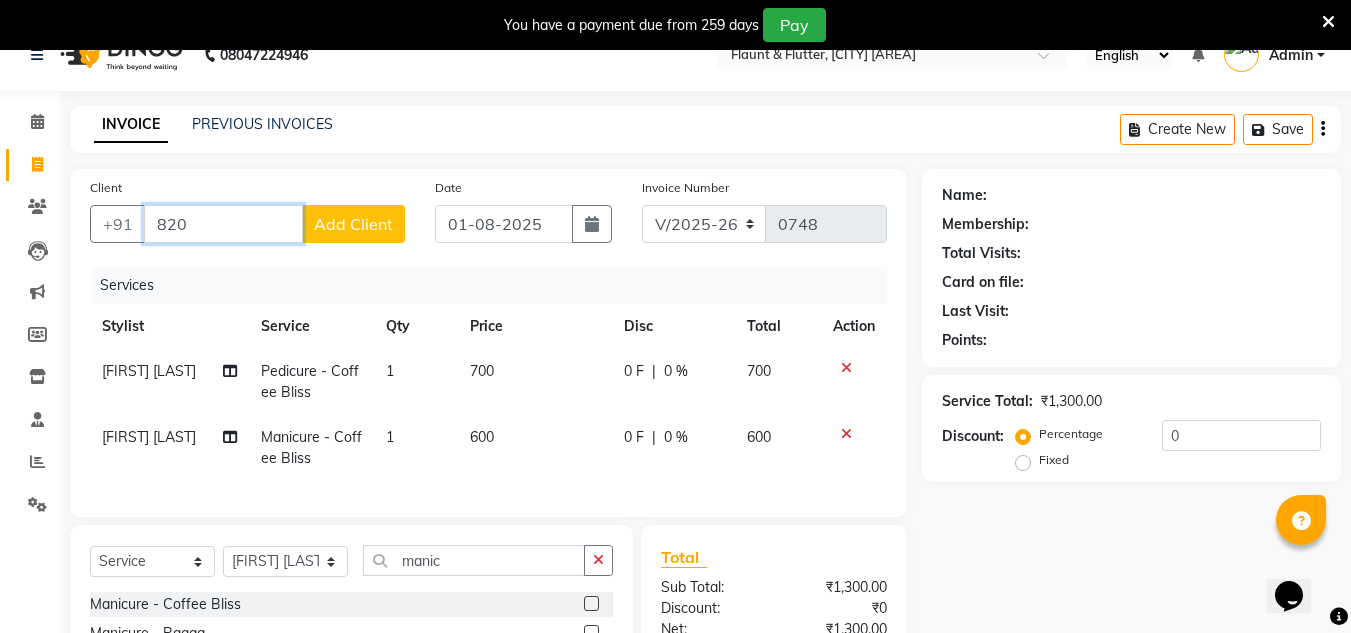 click on "820" at bounding box center (223, 224) 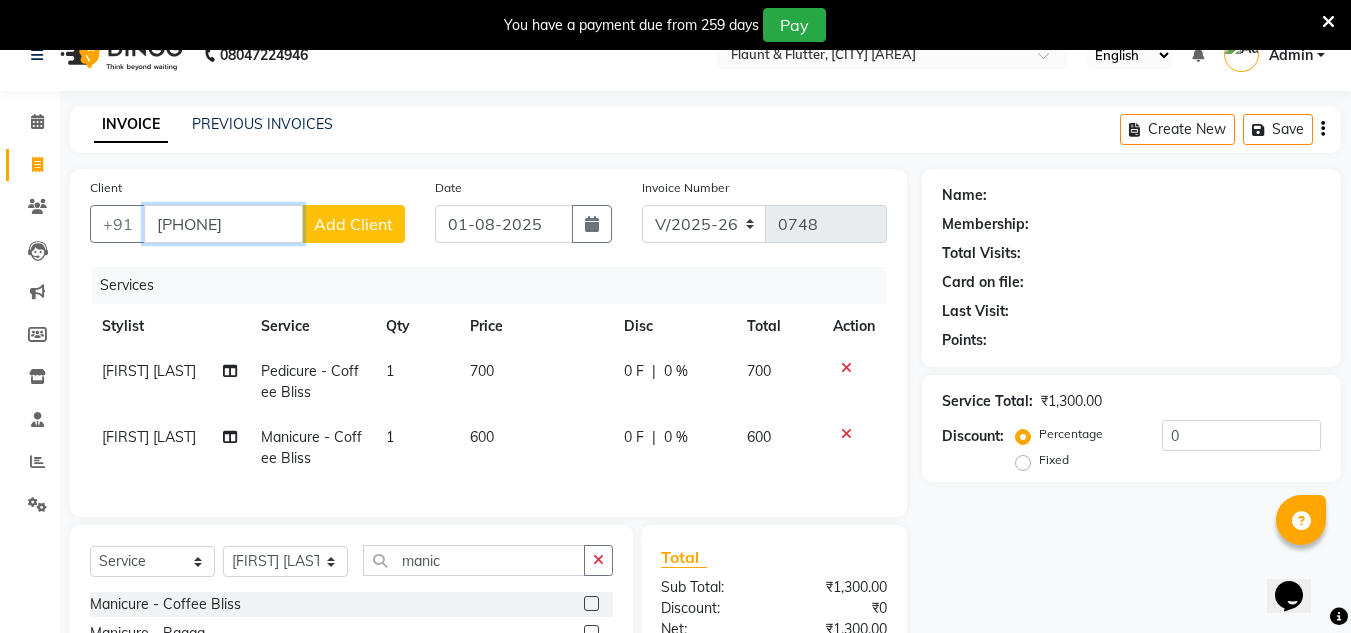 type on "[PHONE]" 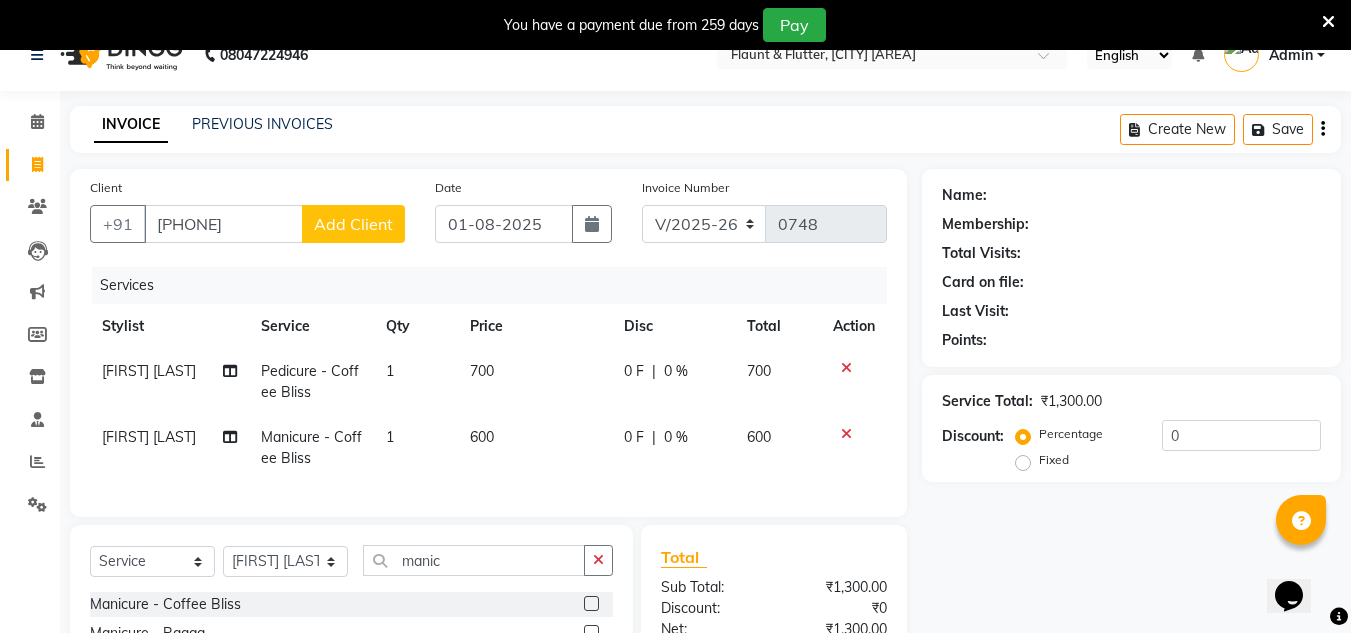 click on "Add Client" 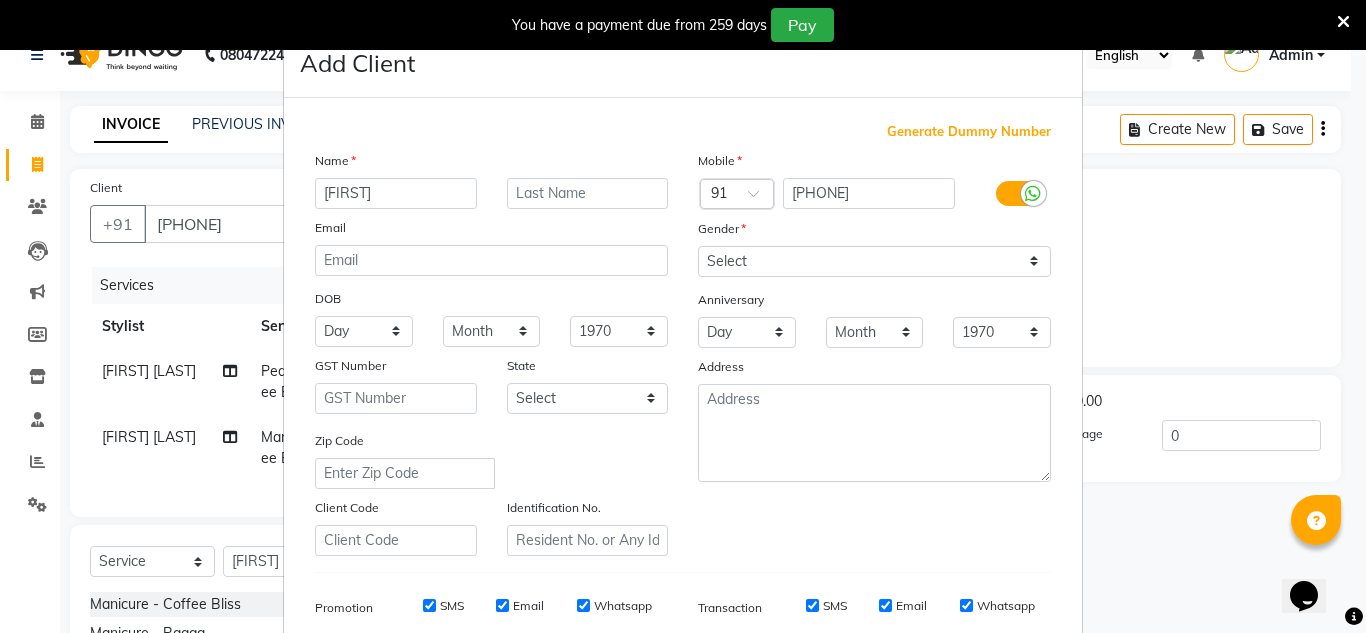 type on "[FIRST]" 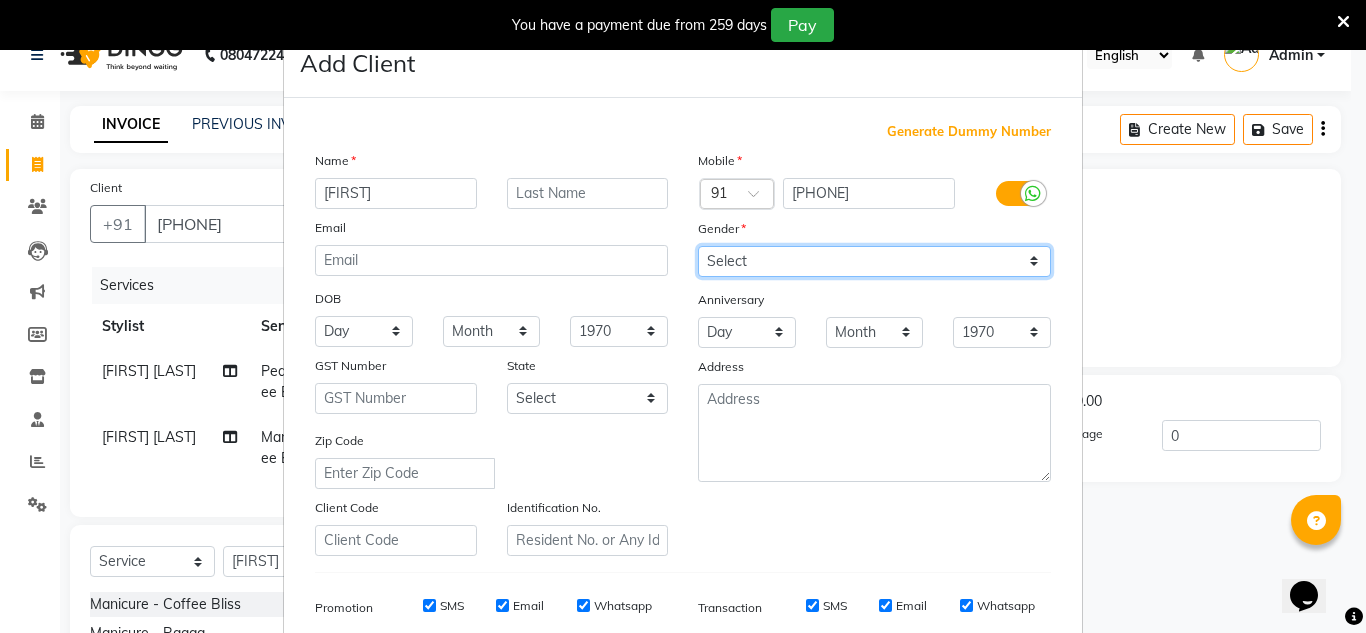 click on "Select Male Female Other Prefer Not To Say" at bounding box center (874, 261) 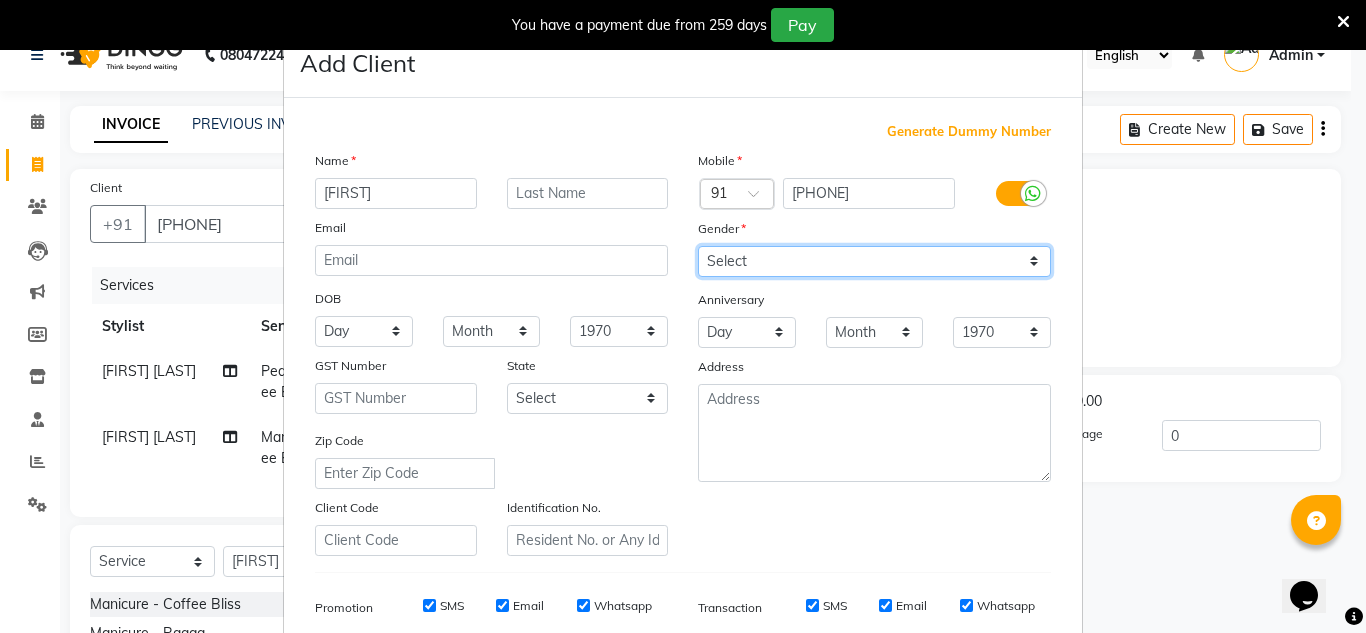select on "male" 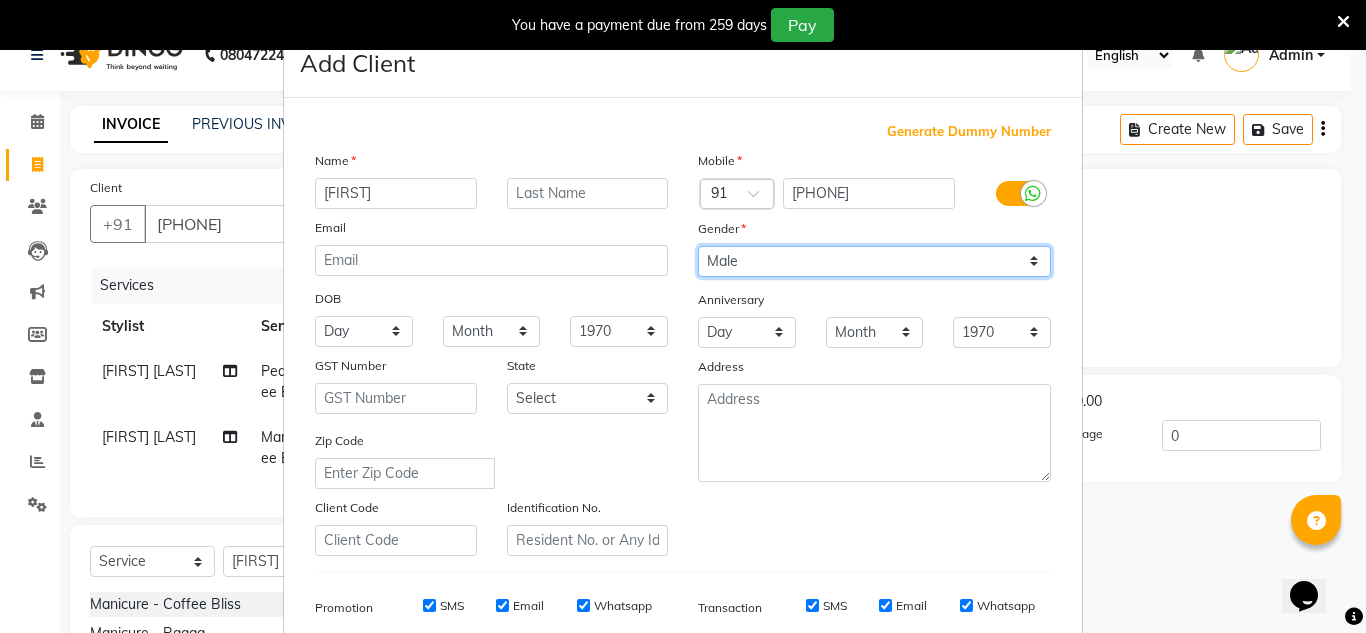click on "Select Male Female Other Prefer Not To Say" at bounding box center (874, 261) 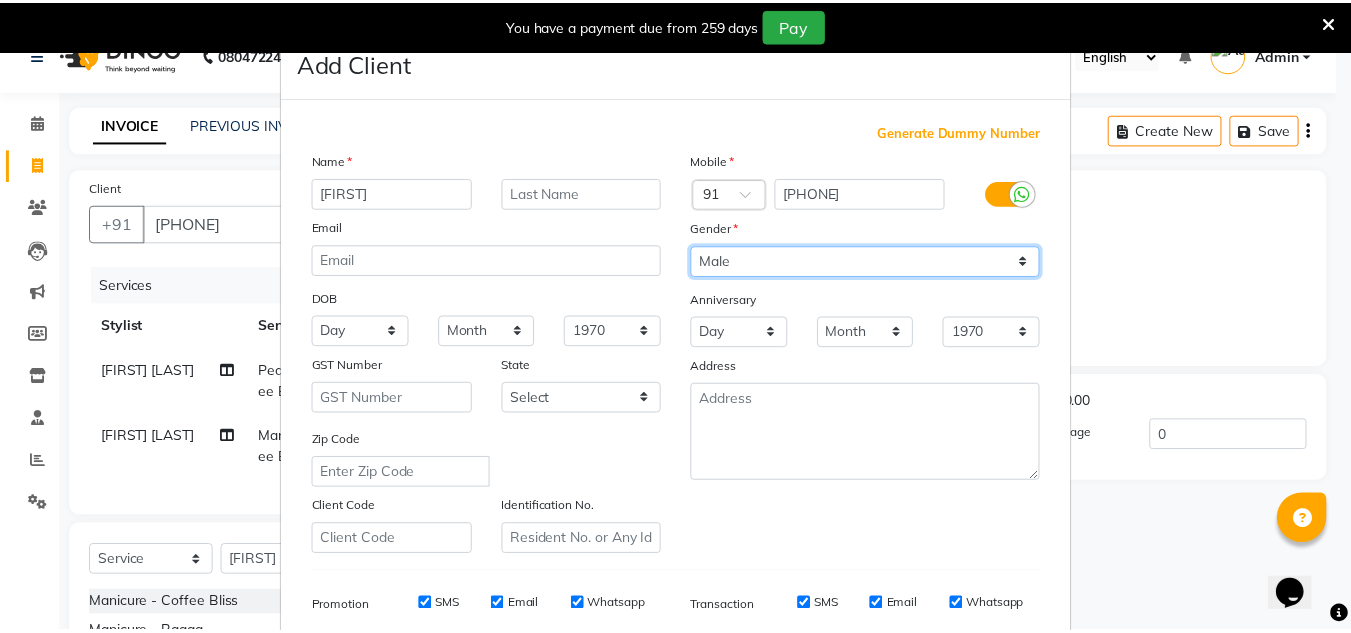 scroll, scrollTop: 290, scrollLeft: 0, axis: vertical 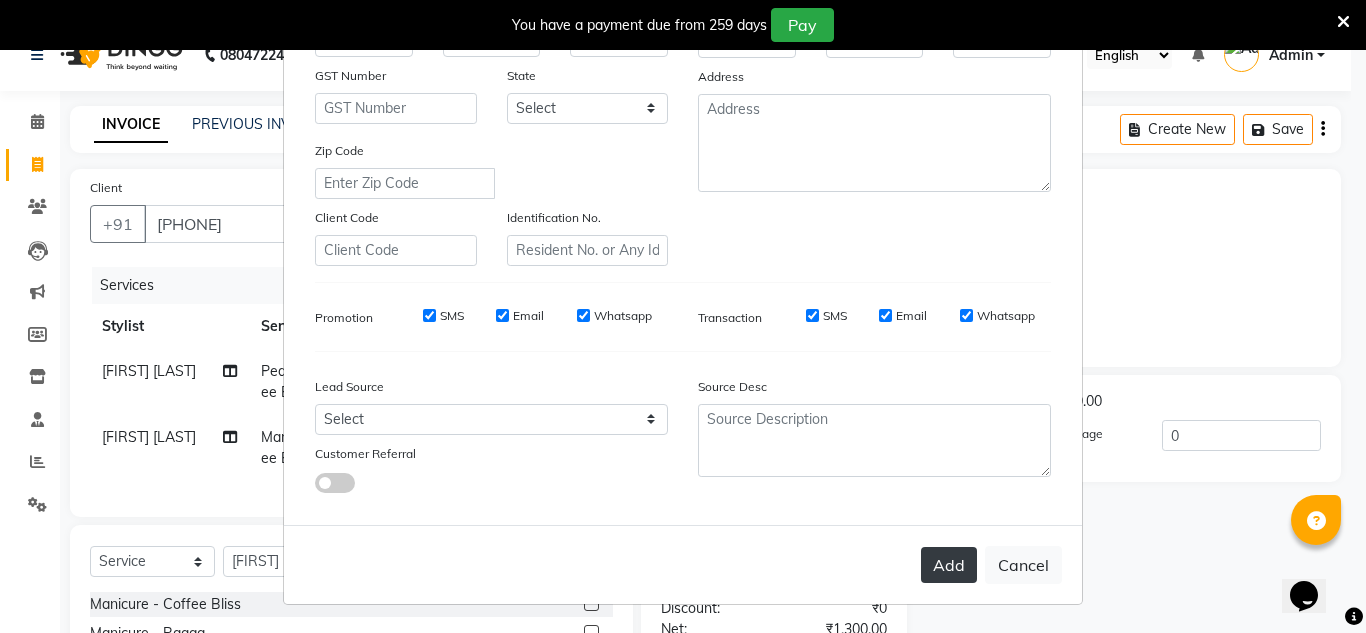 click on "Add" at bounding box center (949, 565) 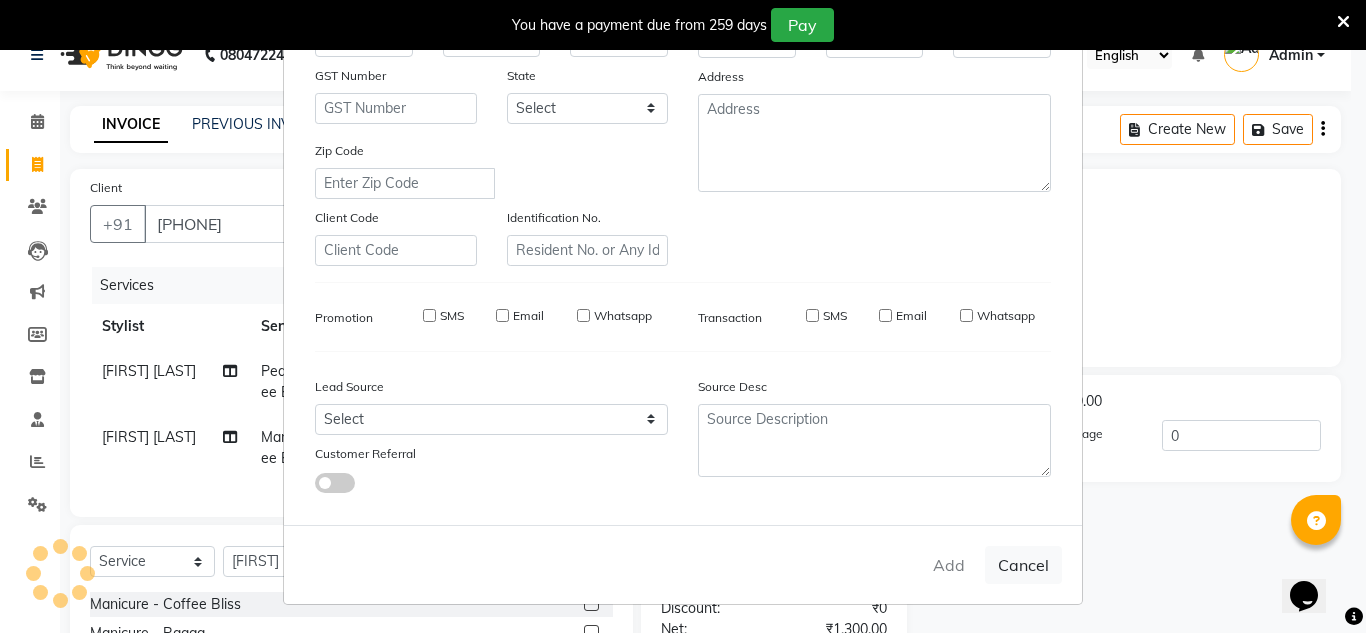 type 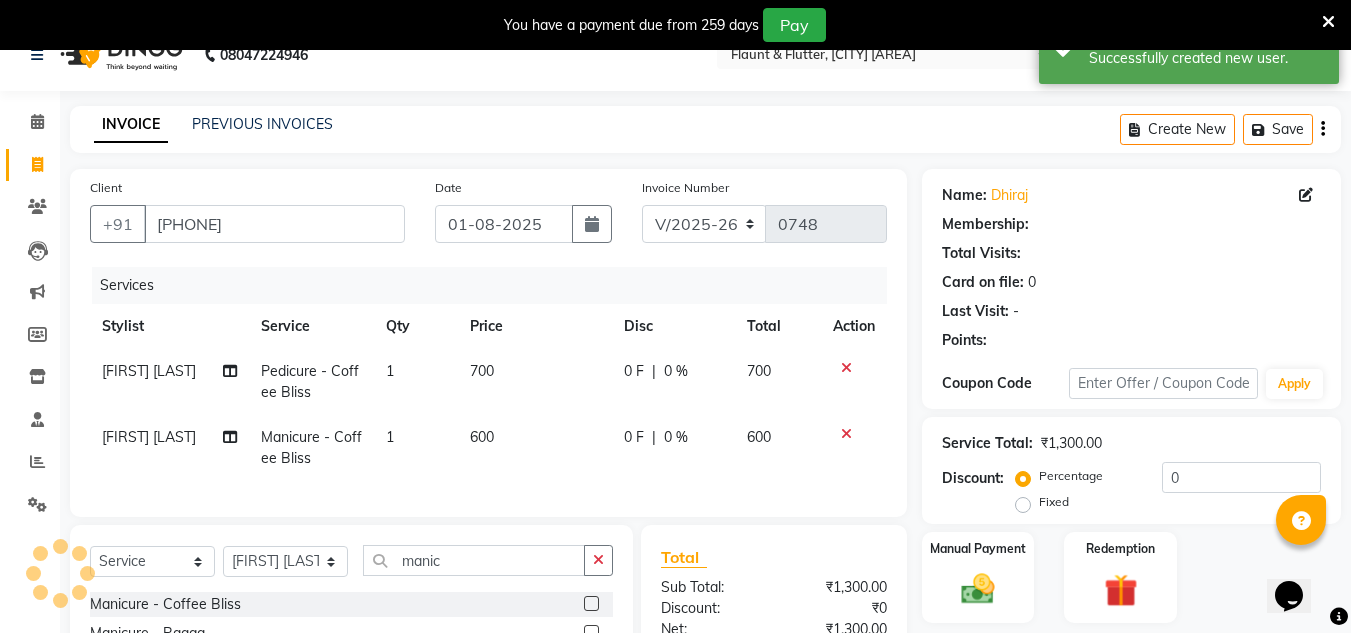 select on "1: Object" 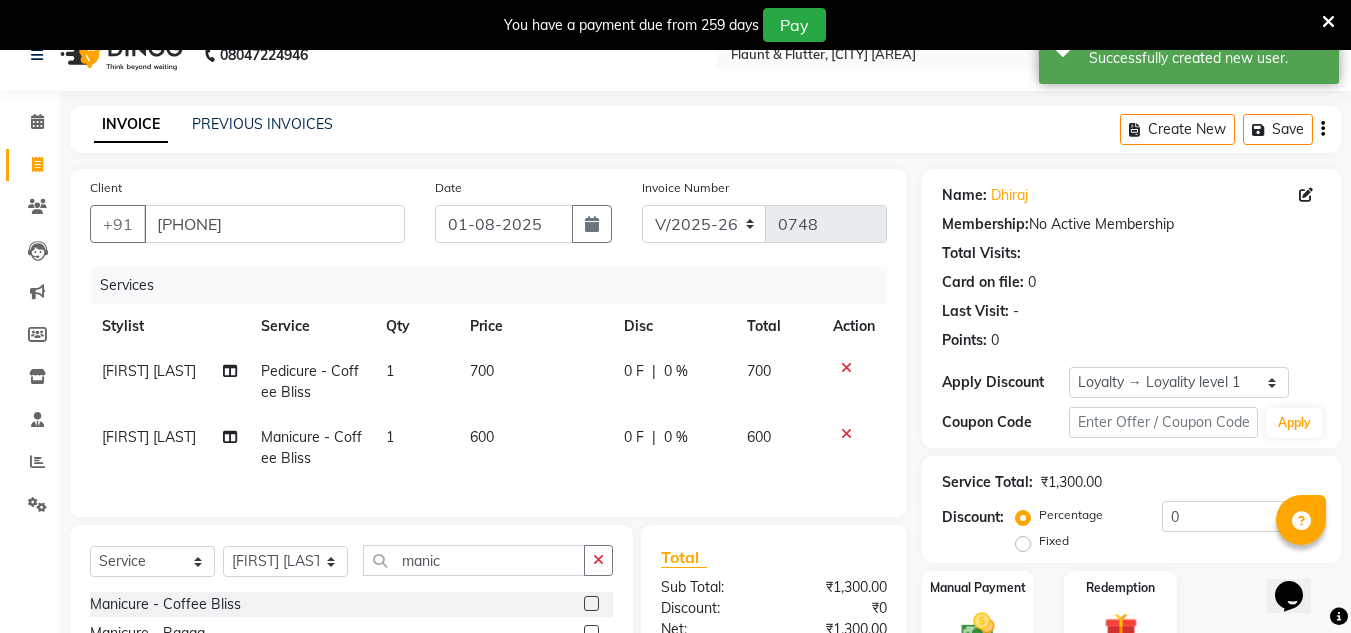 scroll, scrollTop: 263, scrollLeft: 0, axis: vertical 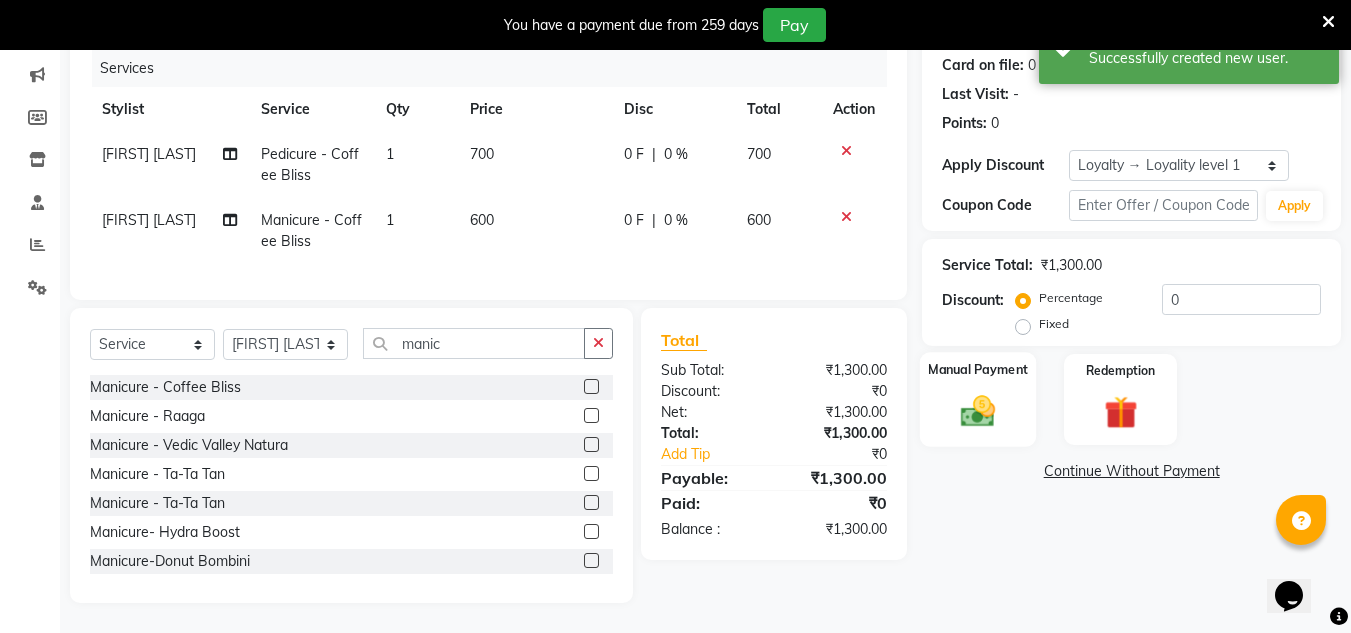 click 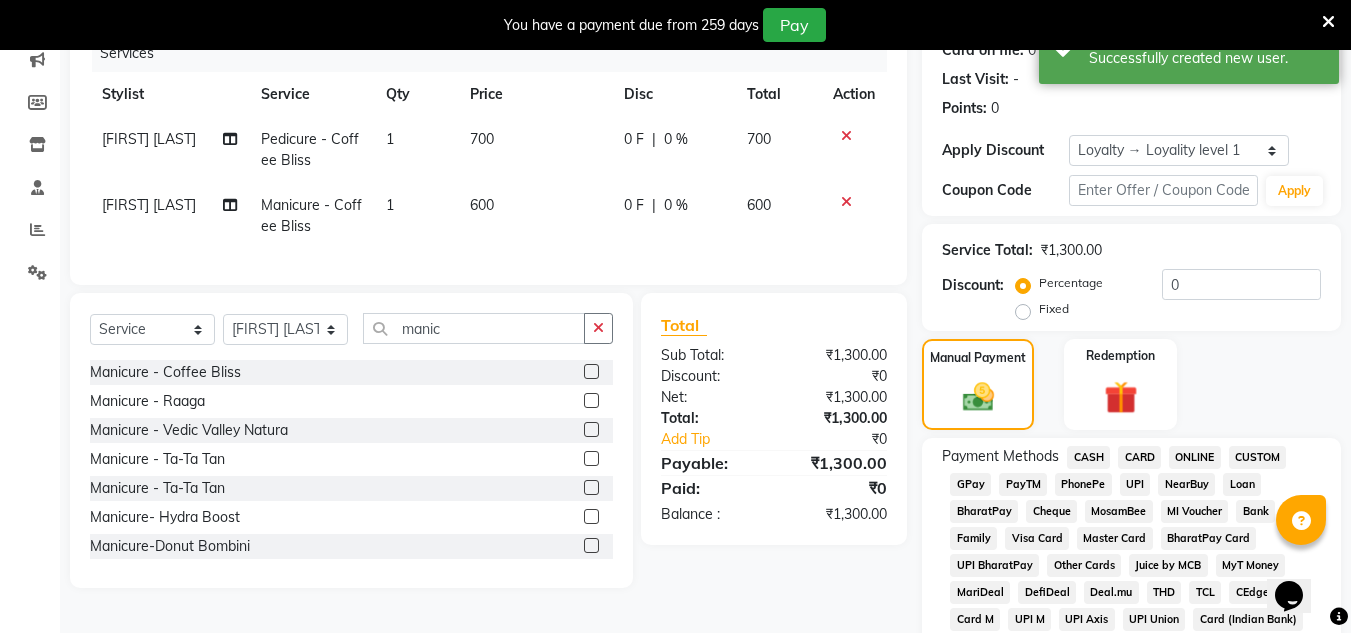click on "ONLINE" 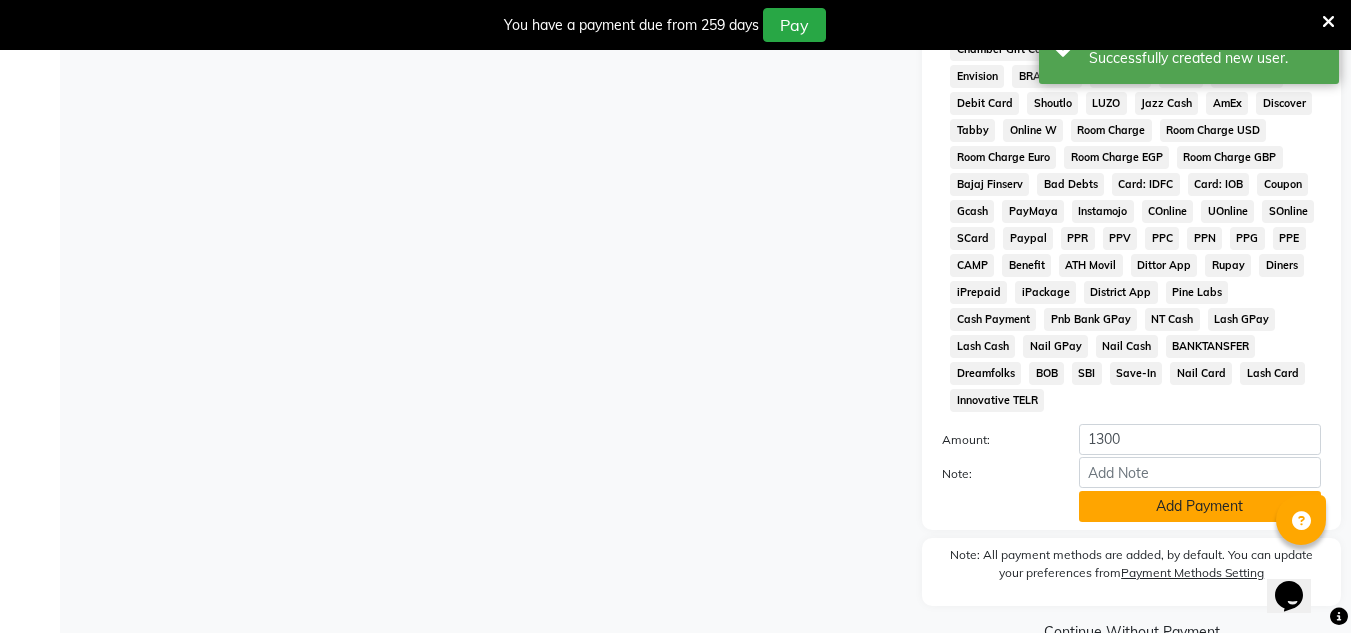 scroll, scrollTop: 947, scrollLeft: 0, axis: vertical 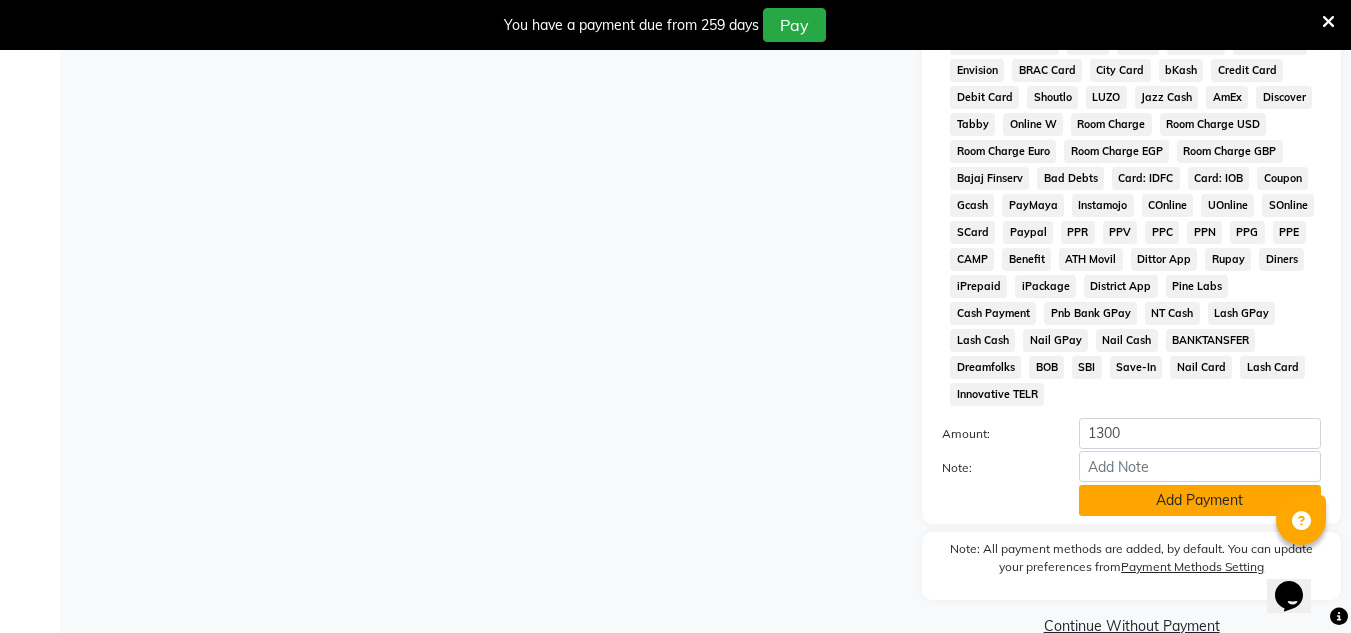 click on "Add Payment" 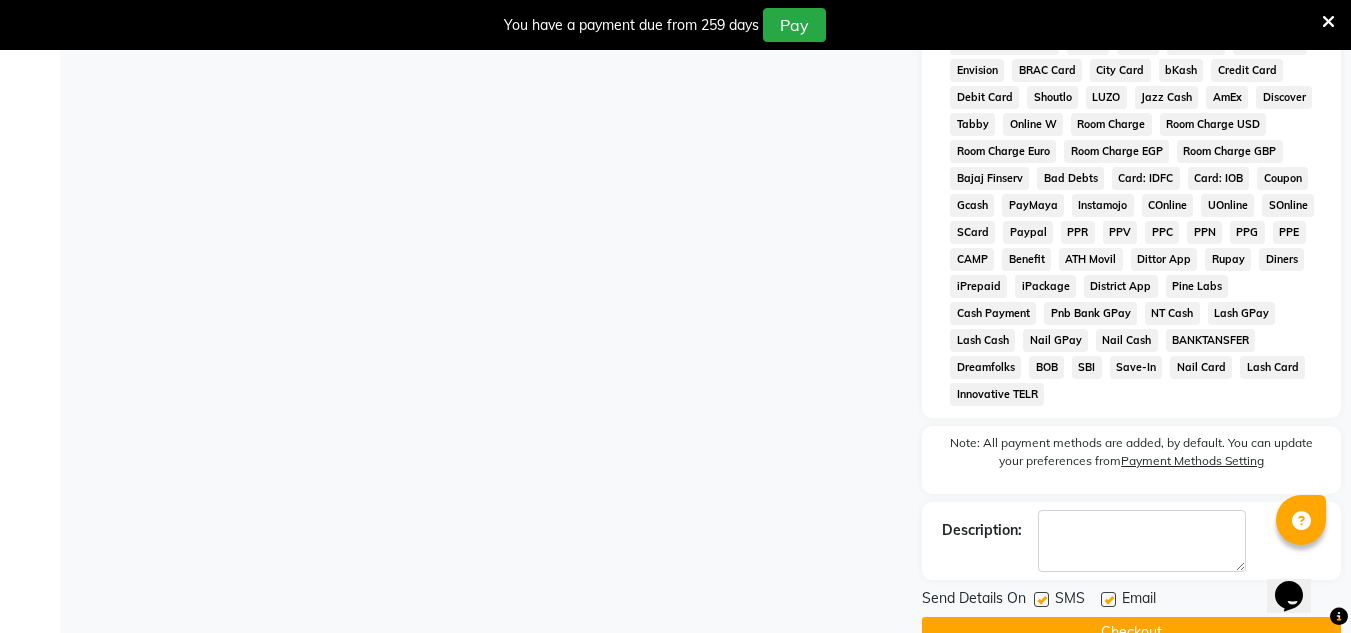 click 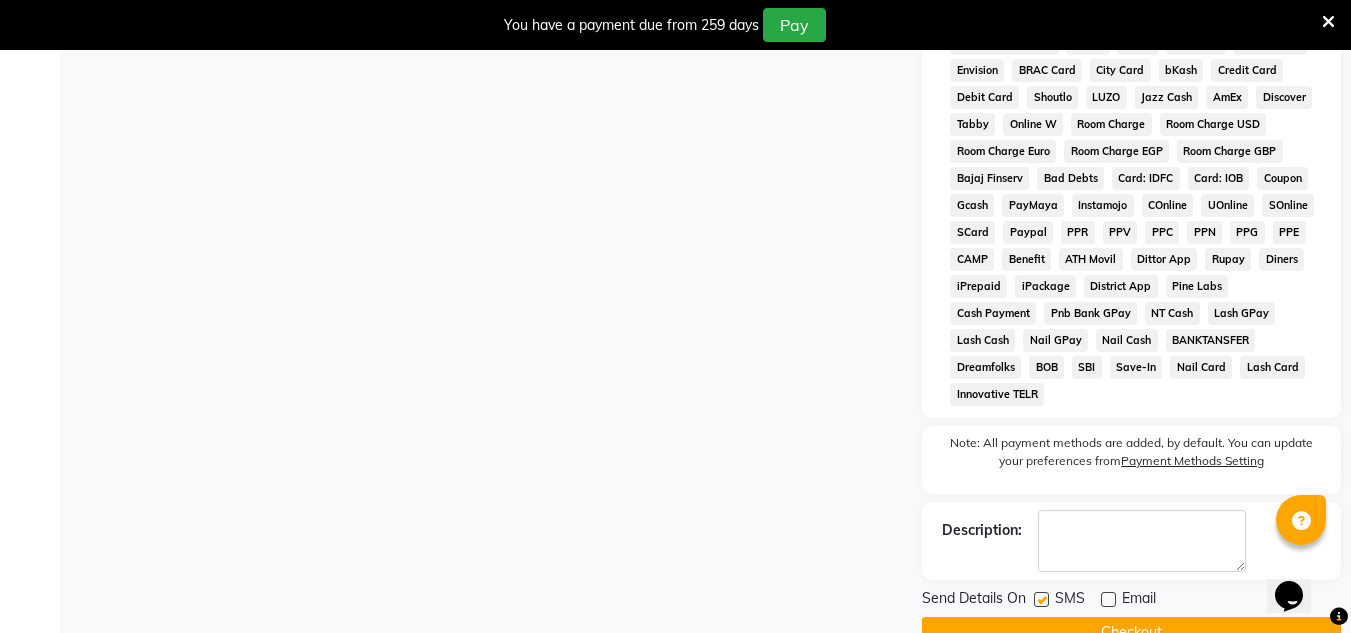 click on "Checkout" 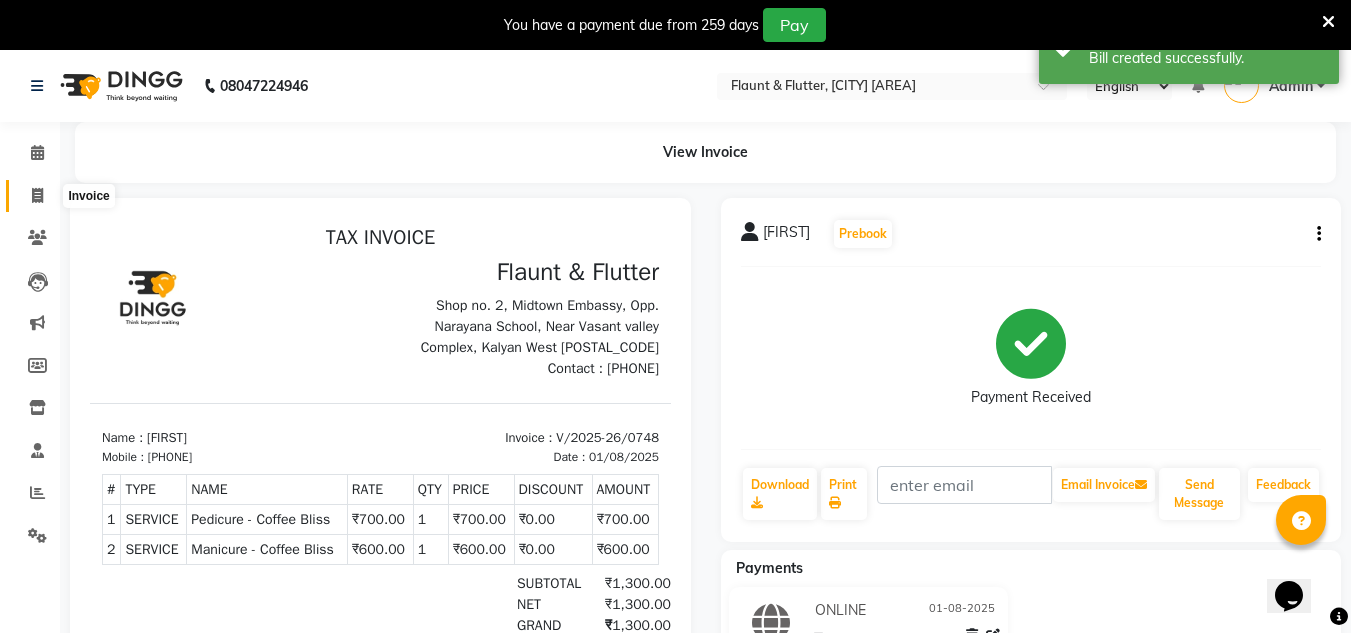 scroll, scrollTop: 0, scrollLeft: 0, axis: both 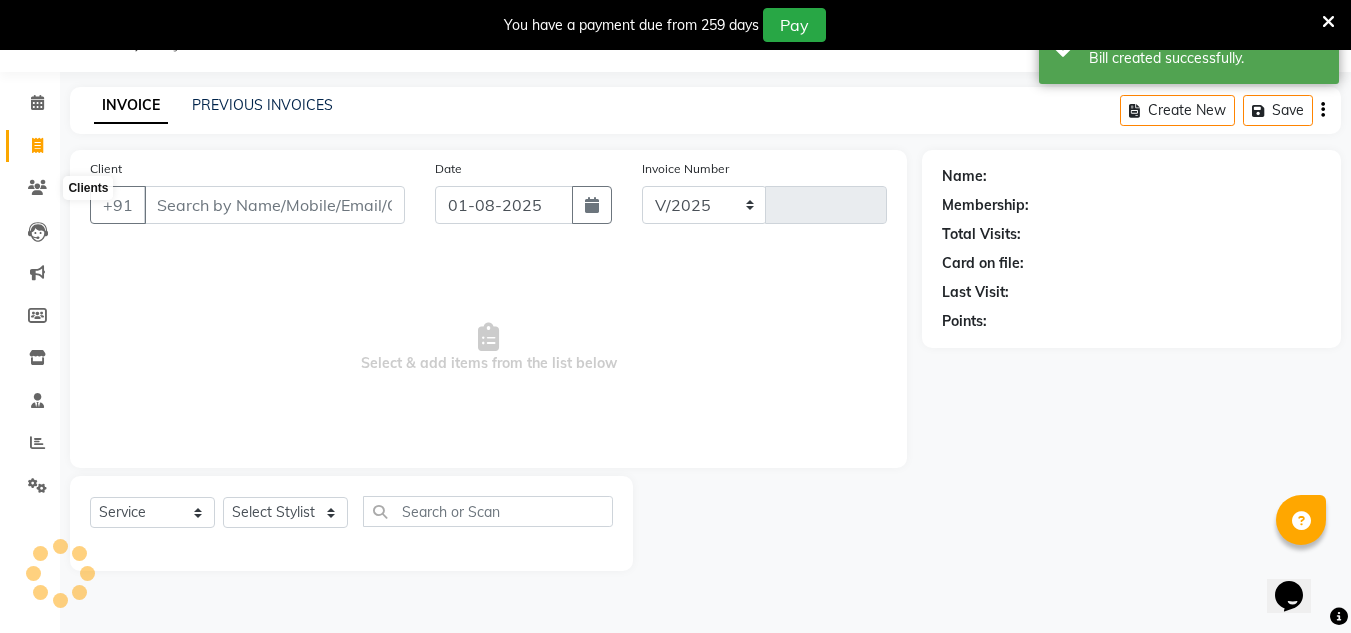 select on "4941" 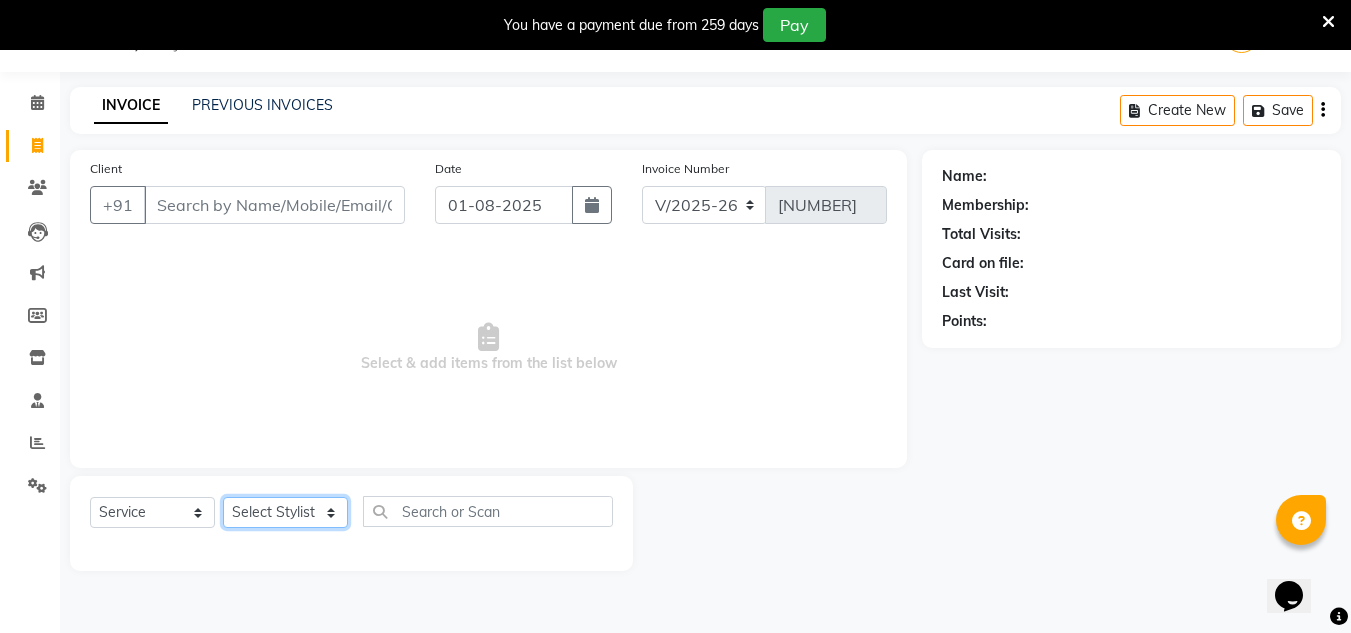 click on "Select Stylist H Robinson Keivom Khushi Krisha Manoranjan Neeta Sonkar Padmini Pradip Praksh Sharma Rakshu Roshni" 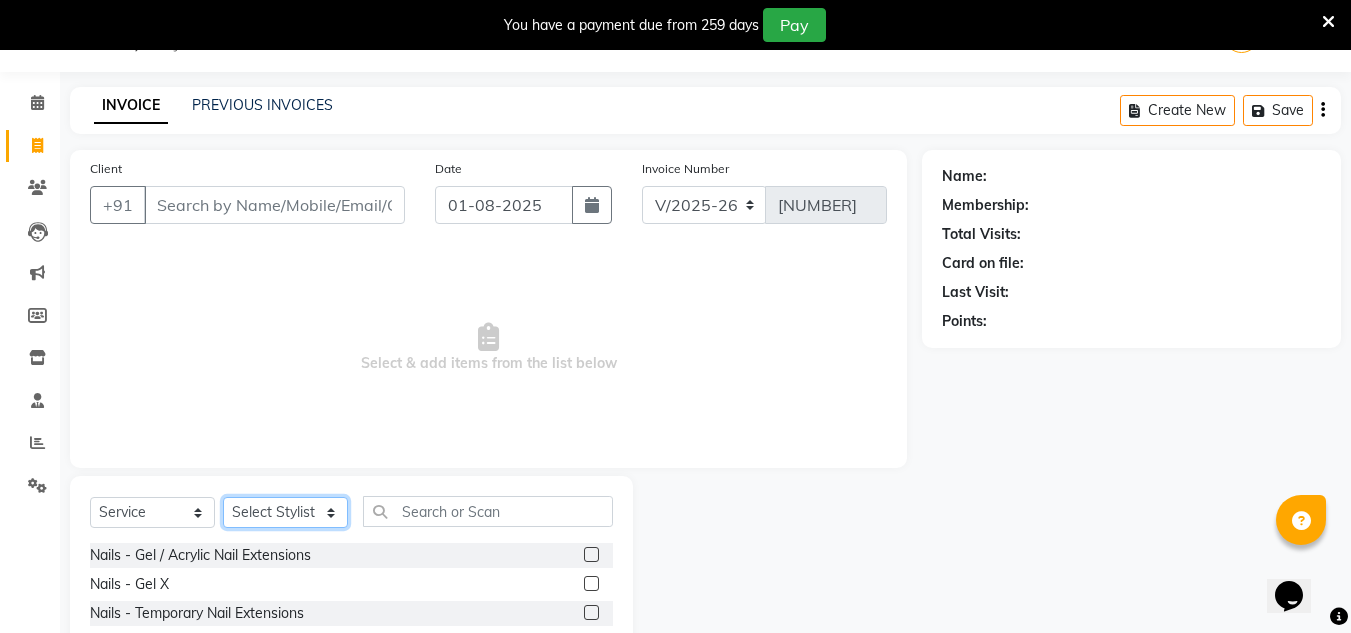 scroll, scrollTop: 218, scrollLeft: 0, axis: vertical 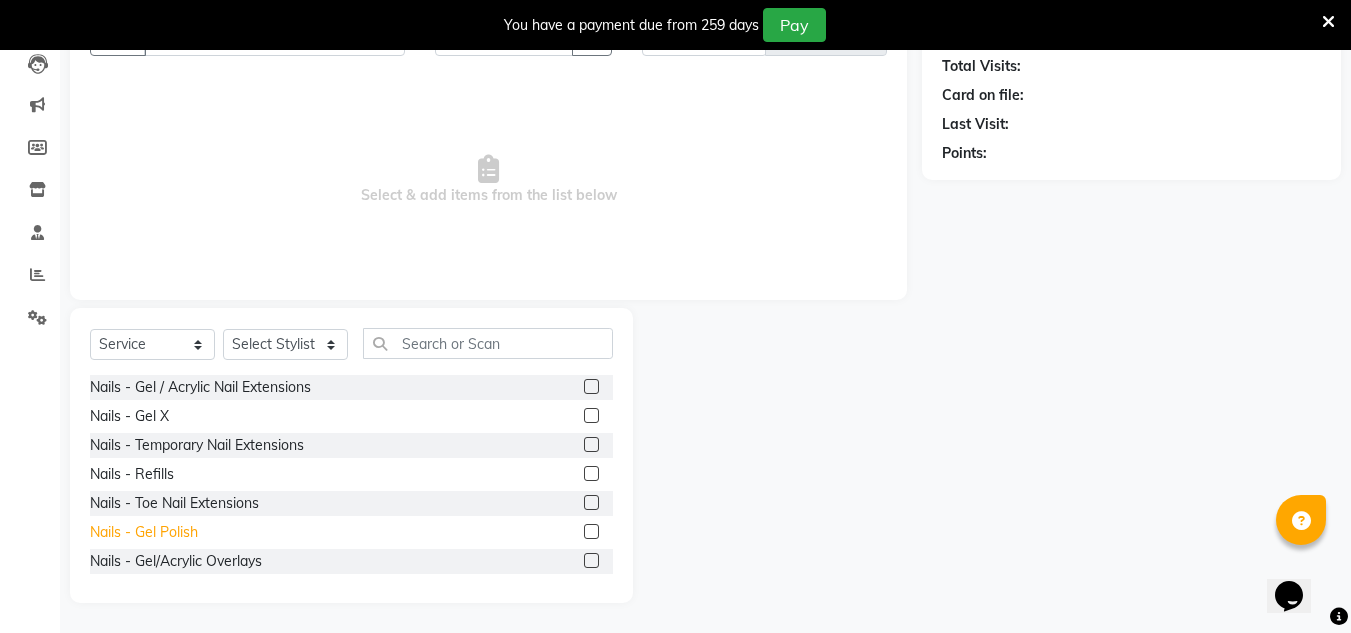 click on "Nails - Gel Polish" 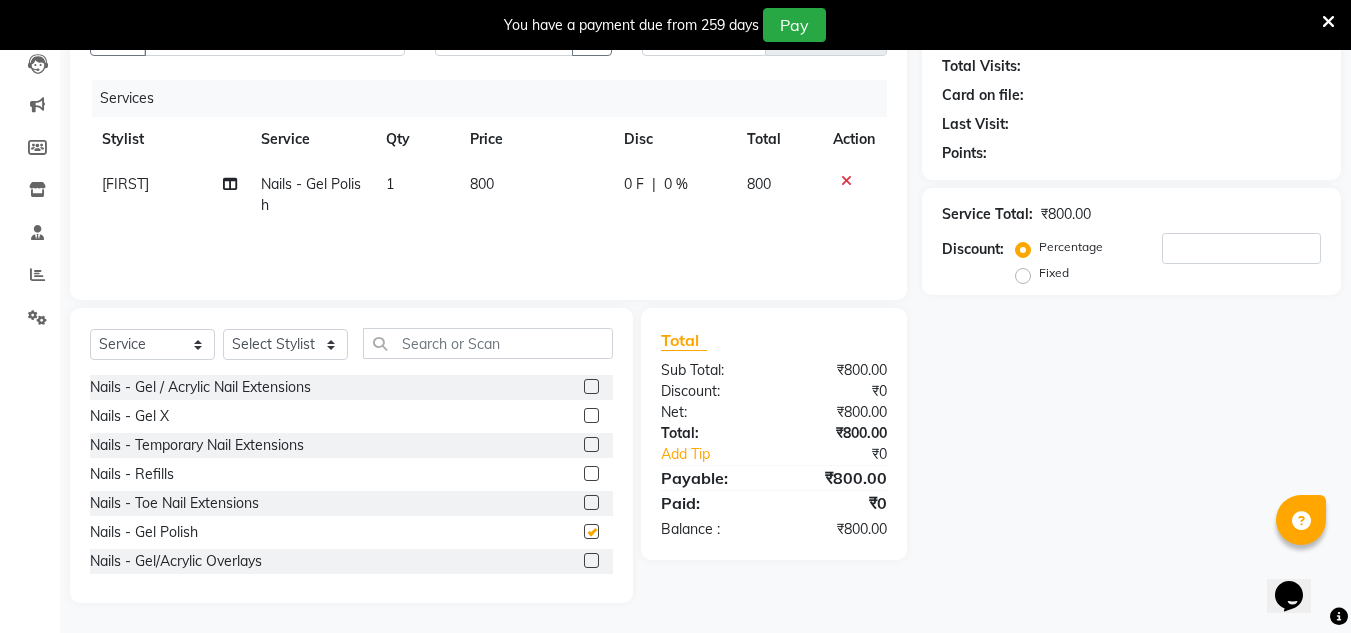checkbox on "false" 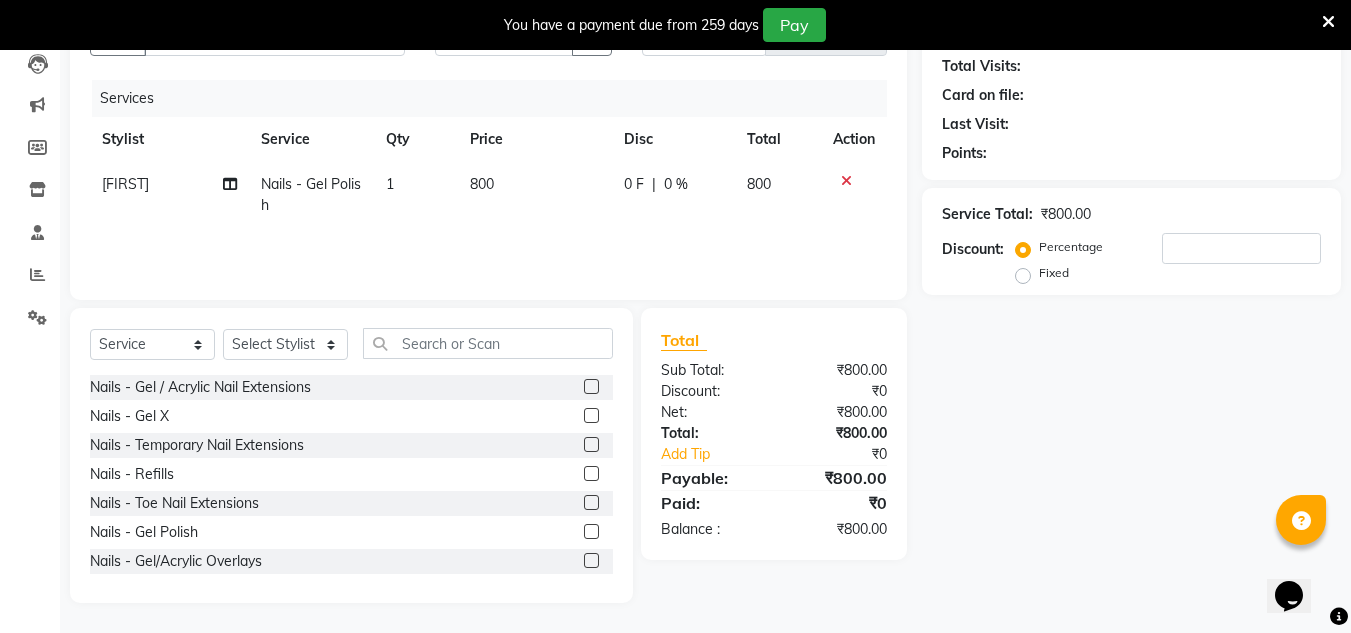 click on "800" 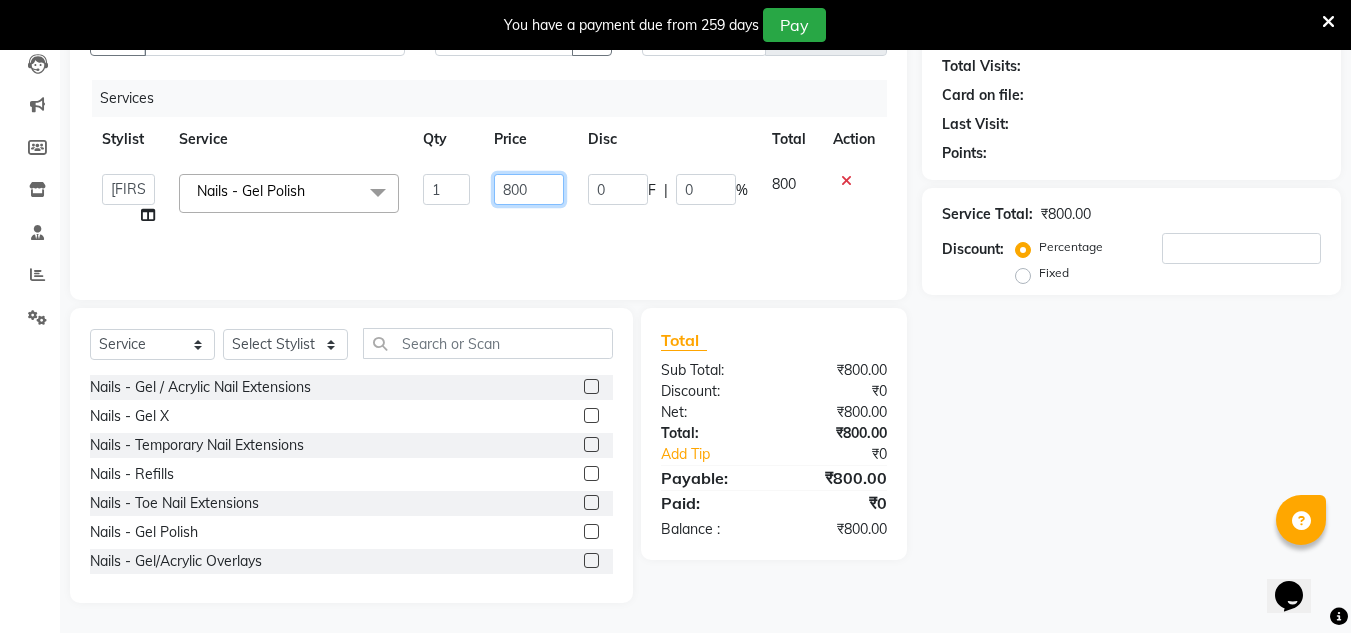 click on "800" 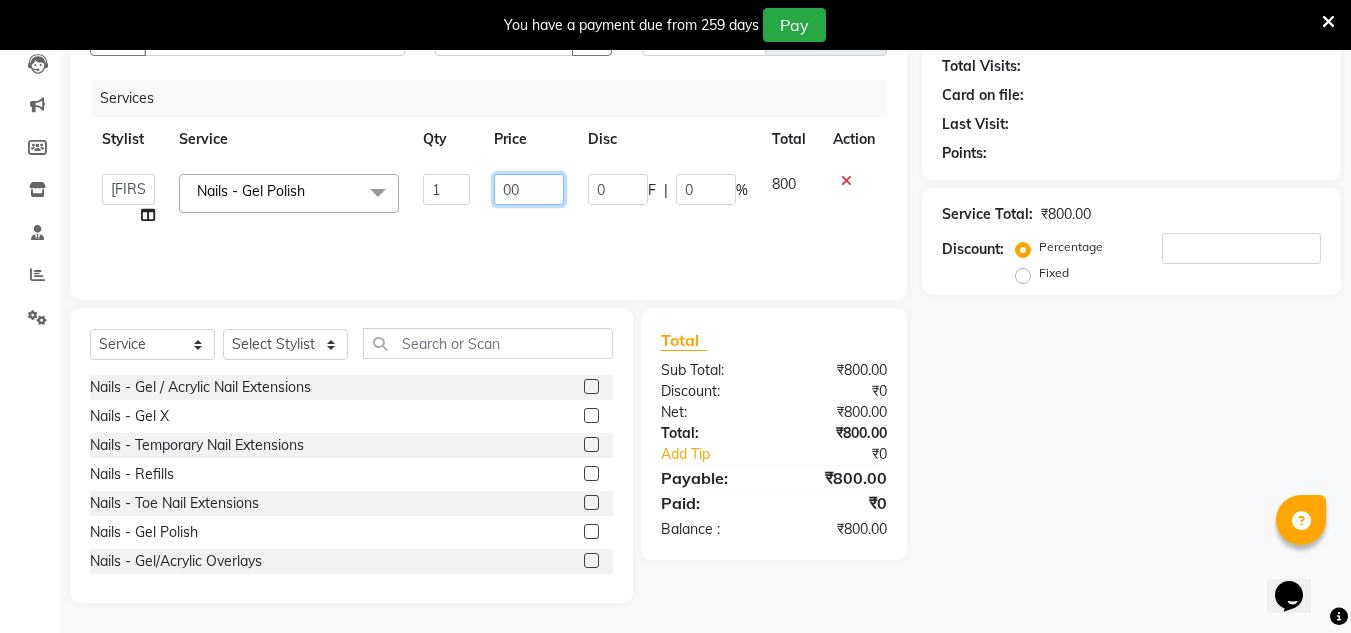 type on "800" 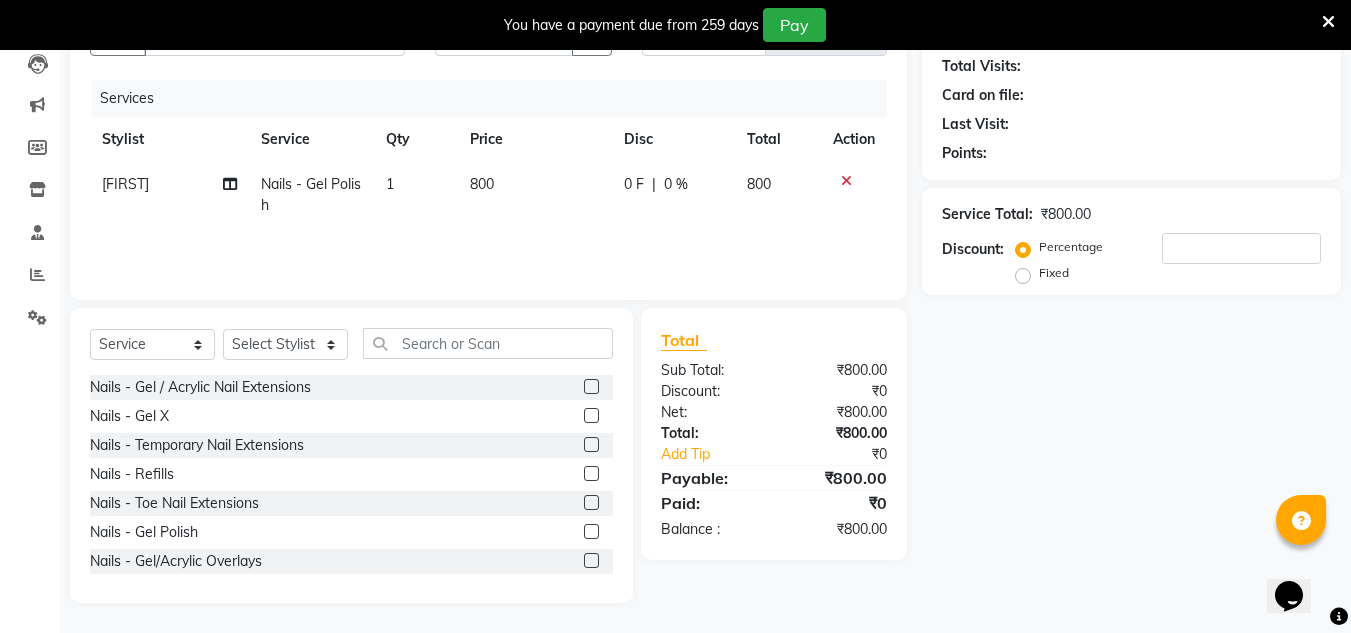click on "Services Stylist Service Qty Price Disc Total Action [FIRST] Nails - Gel Polish 1 800 0 F | 0 % 800" 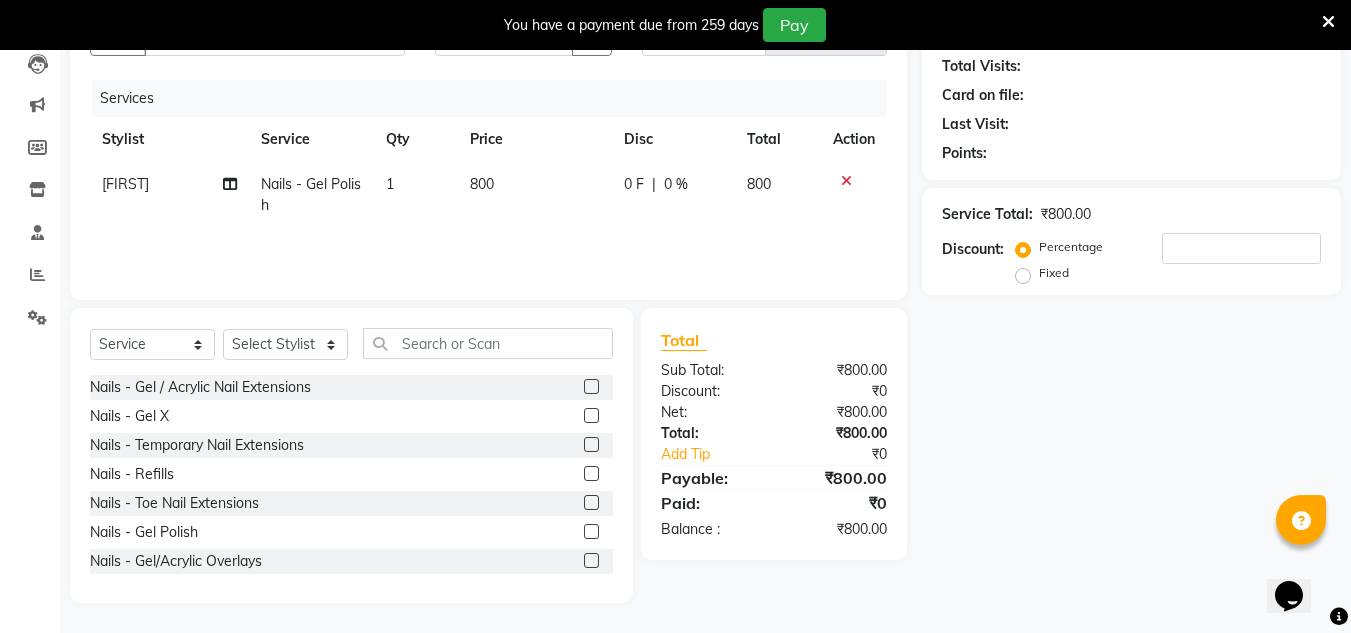 scroll, scrollTop: 0, scrollLeft: 0, axis: both 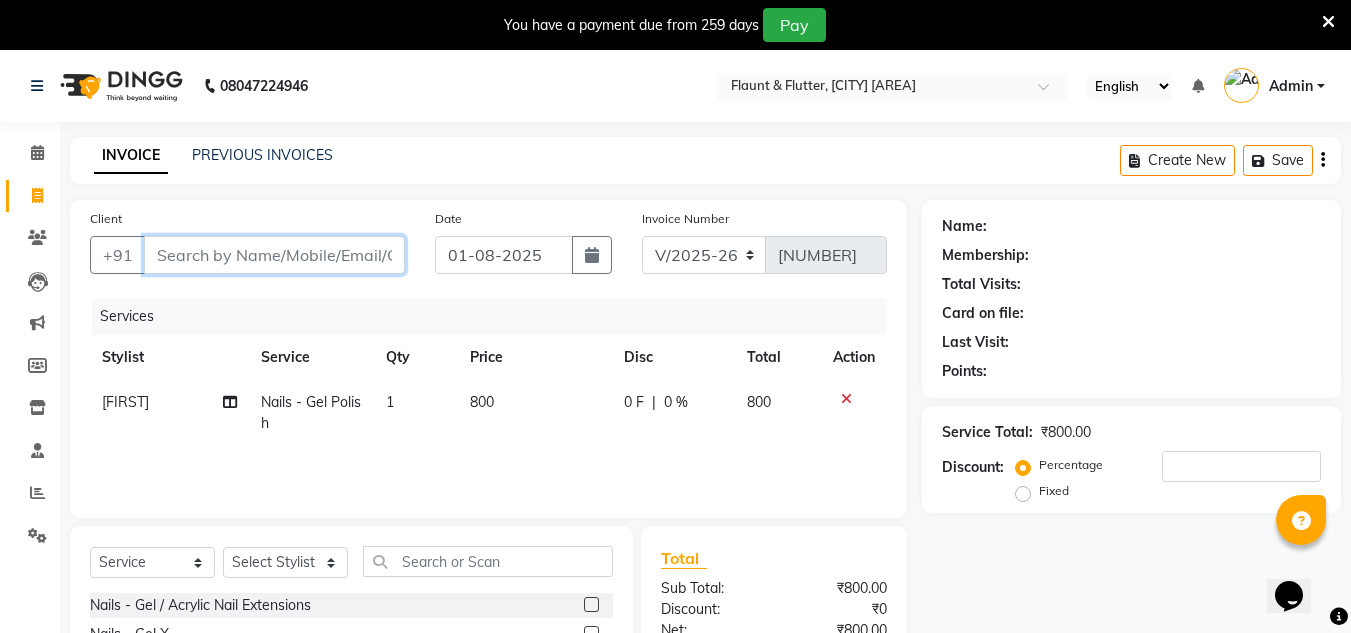 click on "Client" at bounding box center (274, 255) 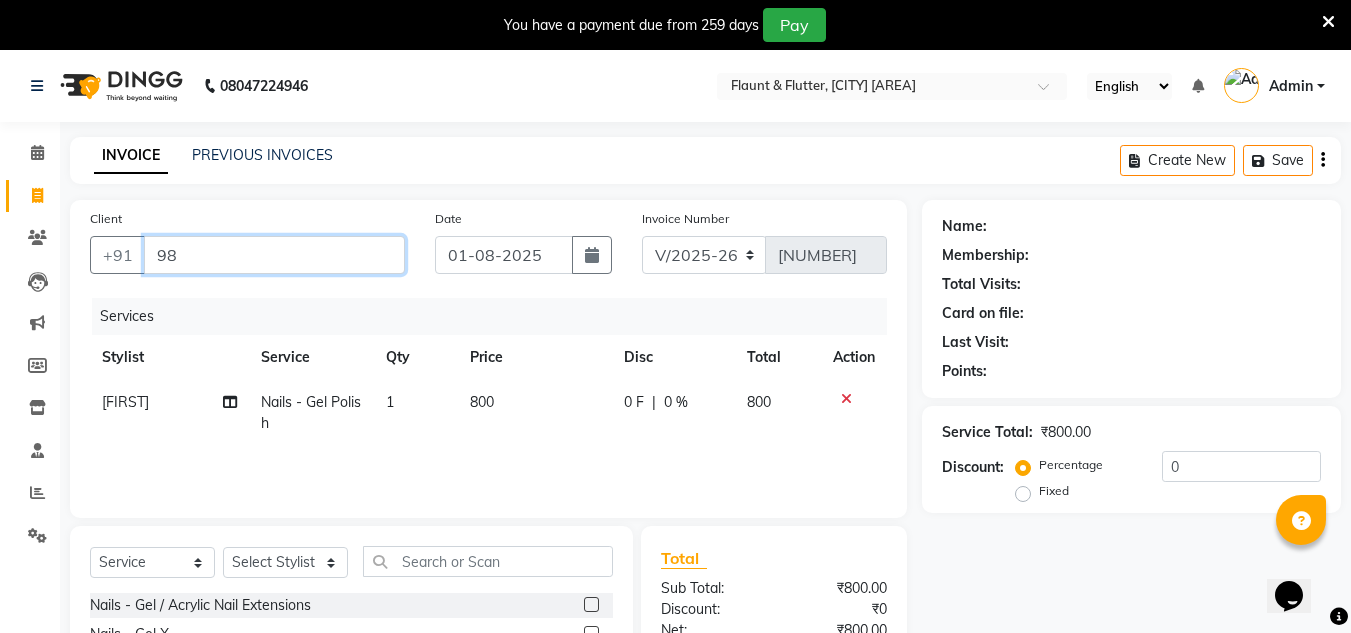 type on "9" 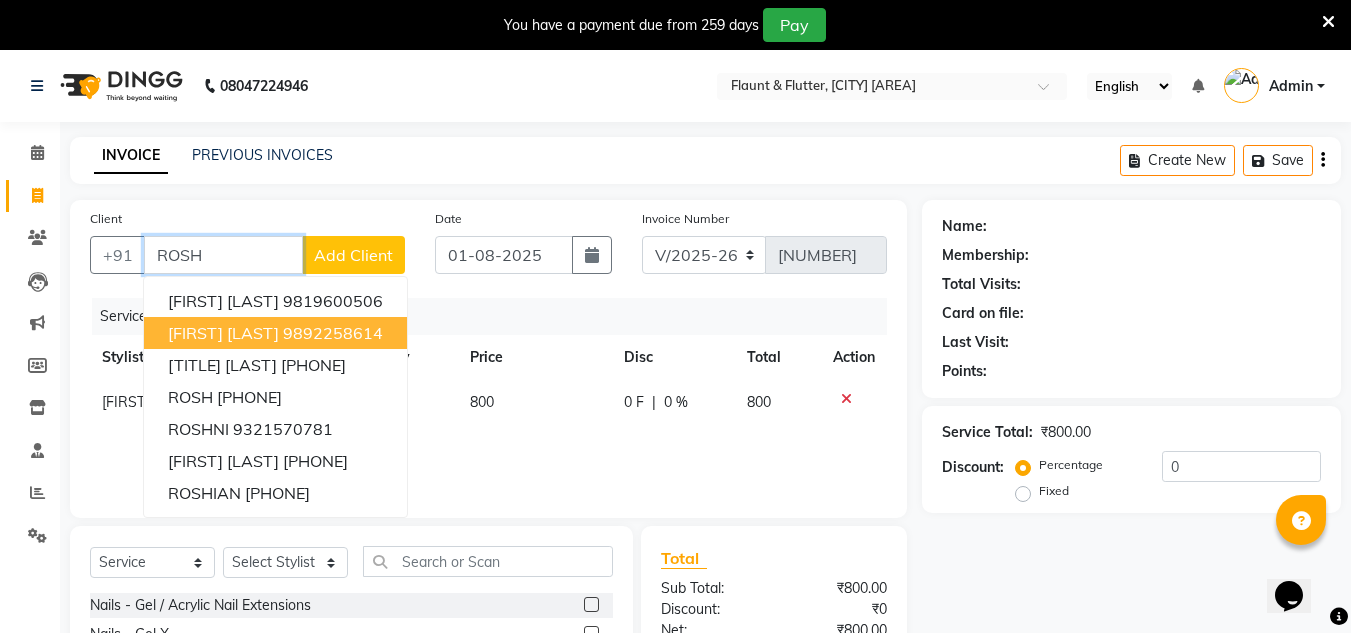 click on "9892258614" at bounding box center (333, 333) 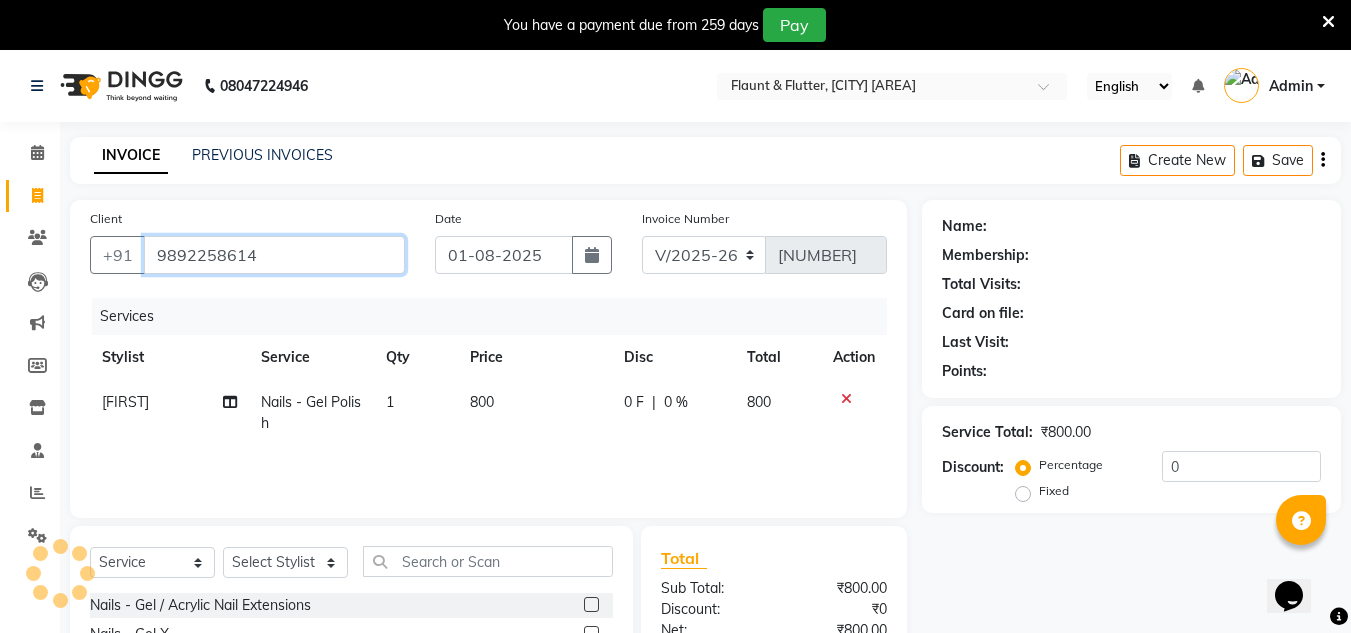 type on "9892258614" 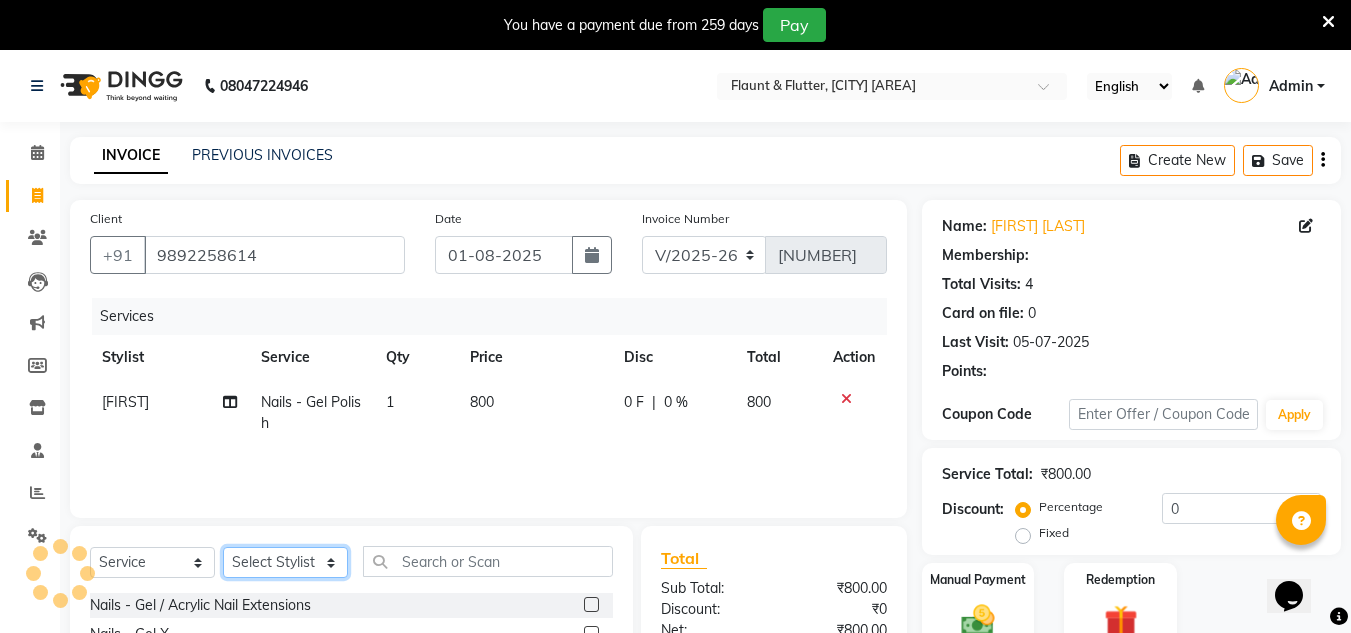 select on "1: Object" 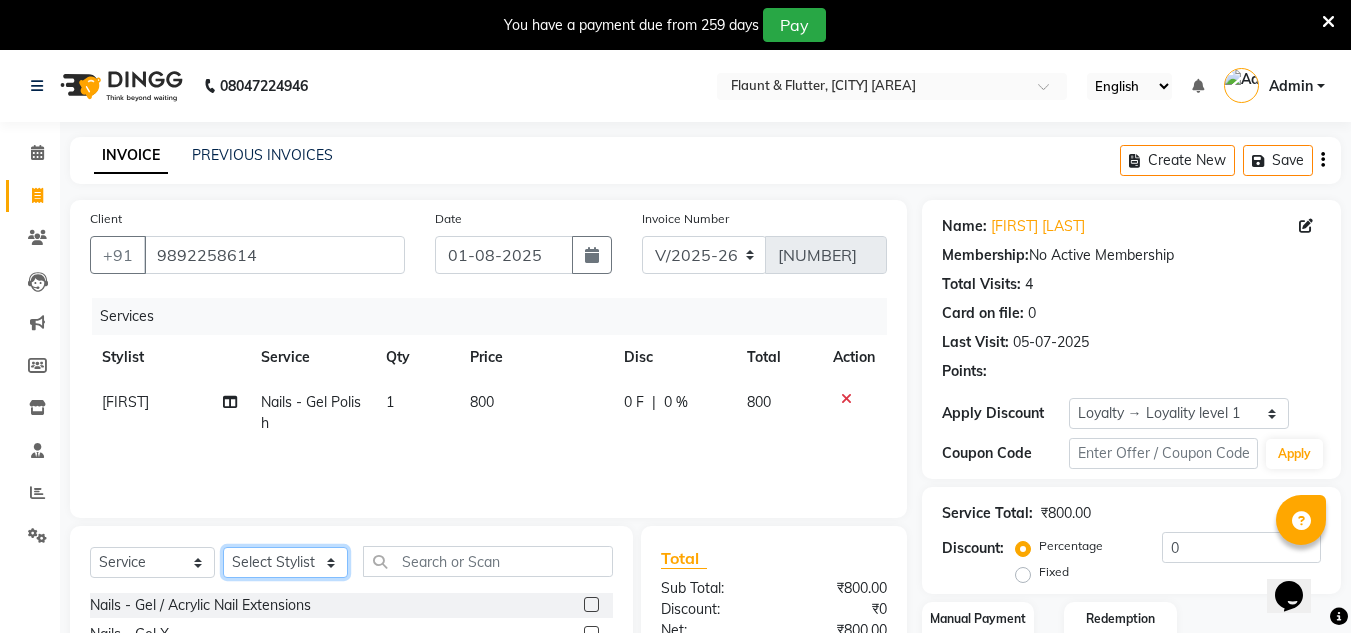 click on "Select Stylist H Robinson Keivom Khushi Krisha Manoranjan Neeta Sonkar Padmini Pradip Praksh Sharma Rakshu Roshni" 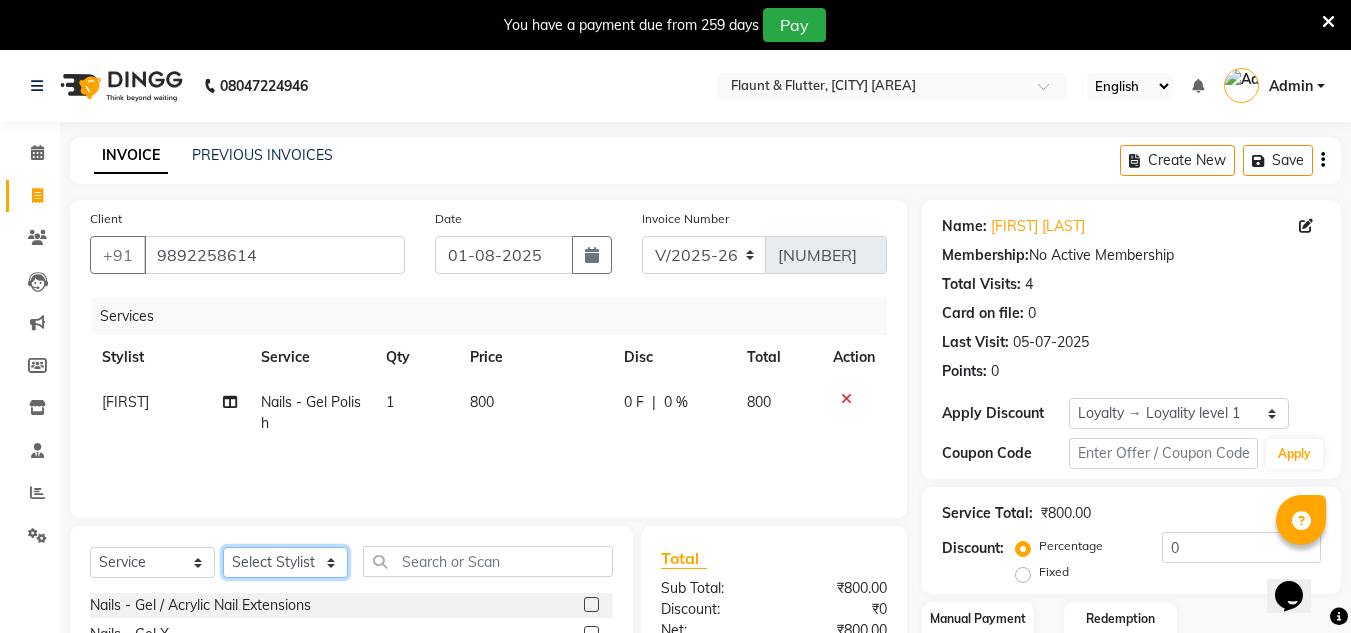 select on "68227" 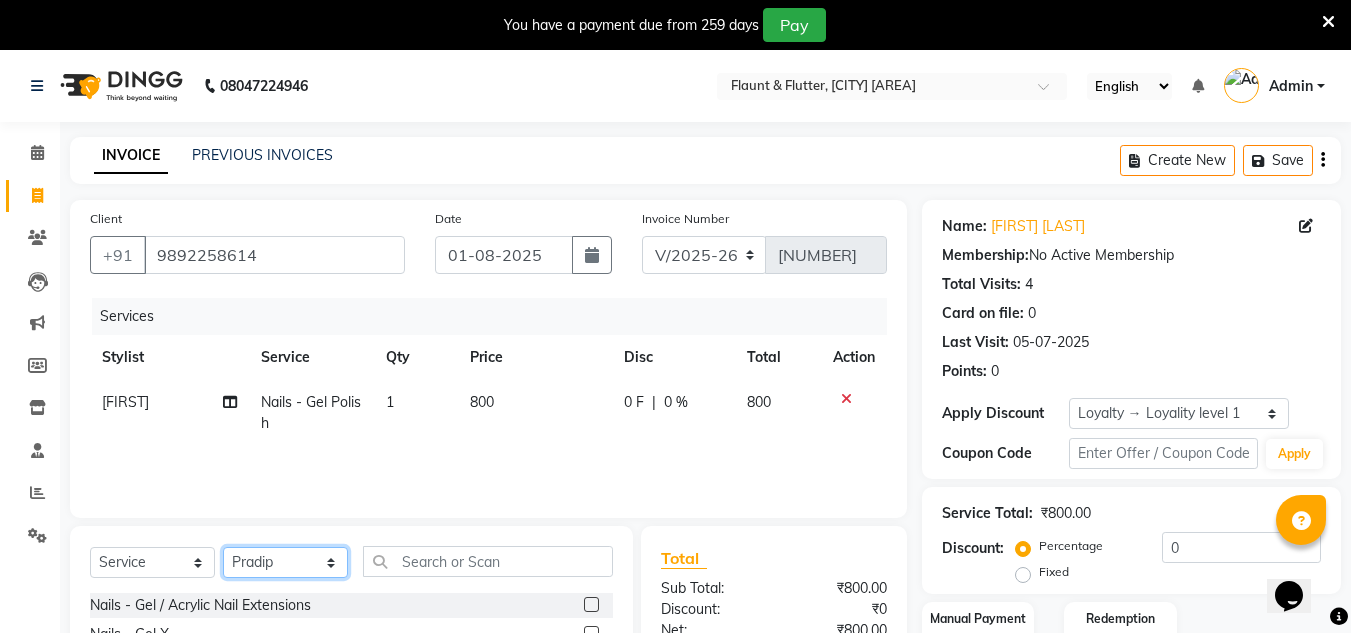click on "Select Stylist H Robinson Keivom Khushi Krisha Manoranjan Neeta Sonkar Padmini Pradip Praksh Sharma Rakshu Roshni" 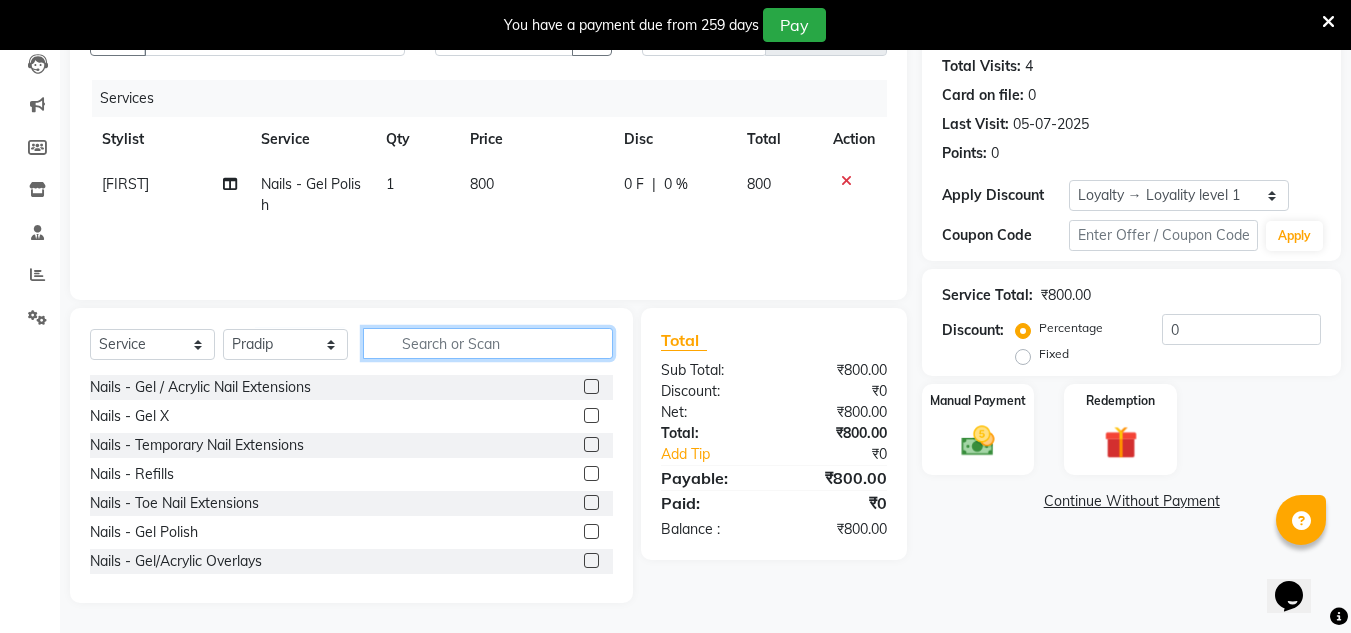 click 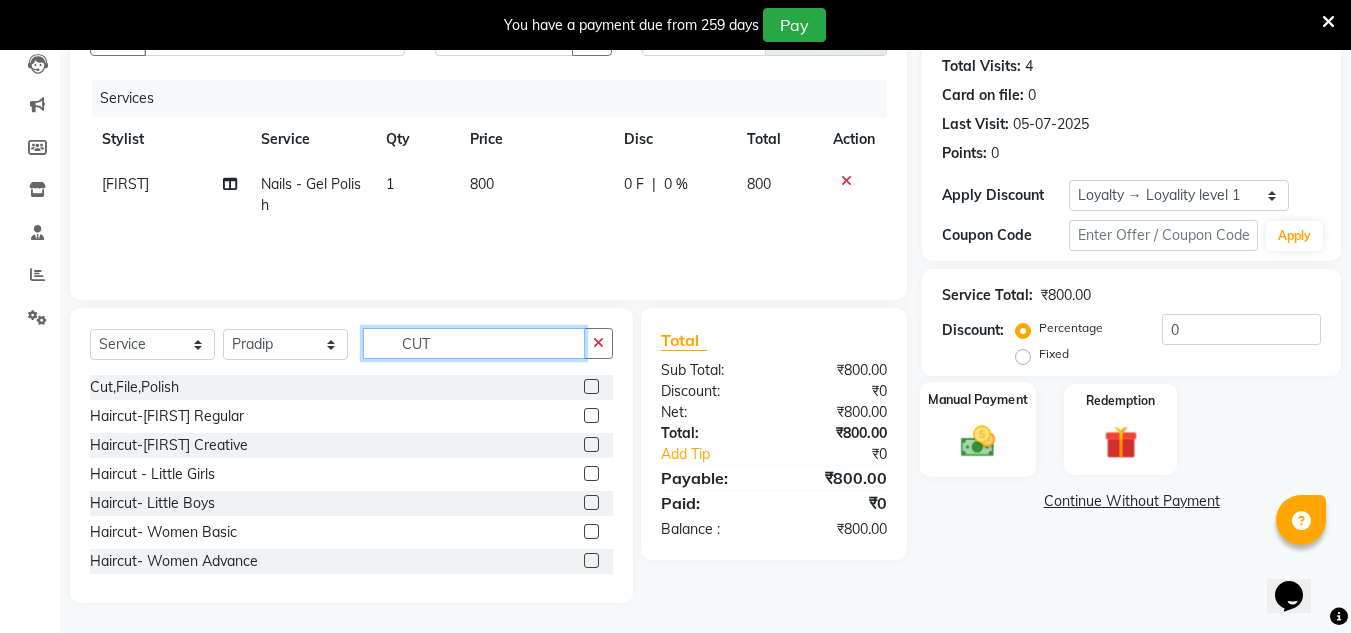 type on "CUT" 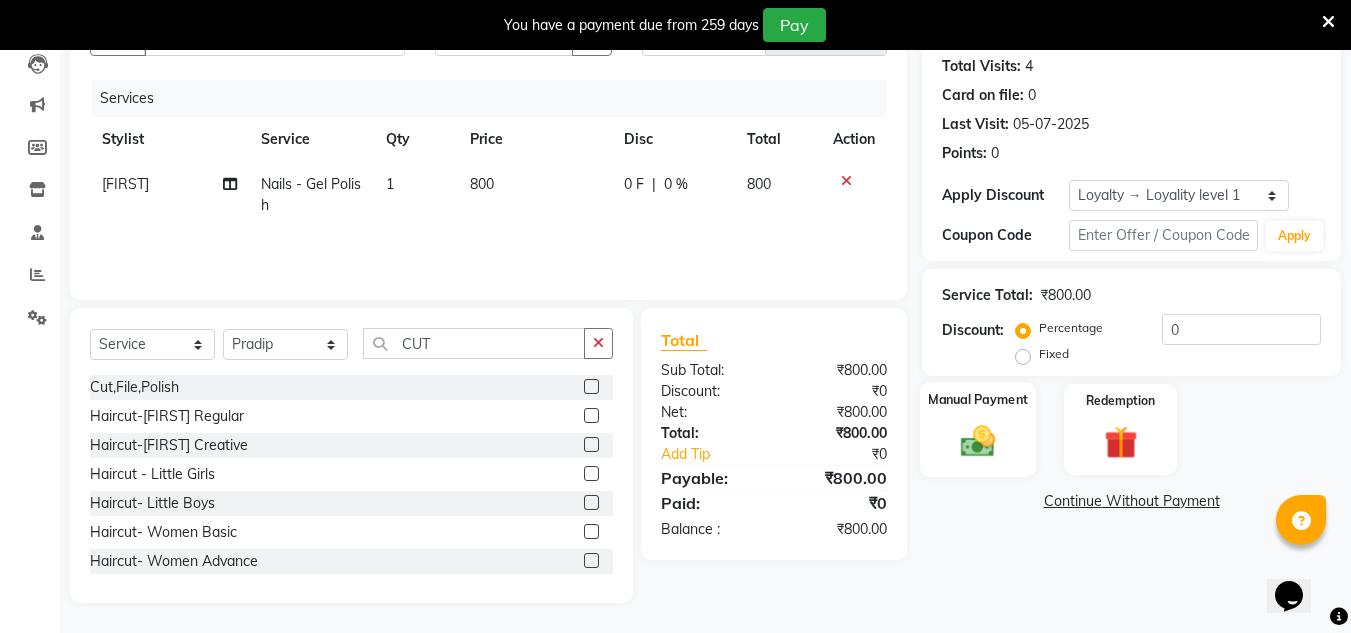 click 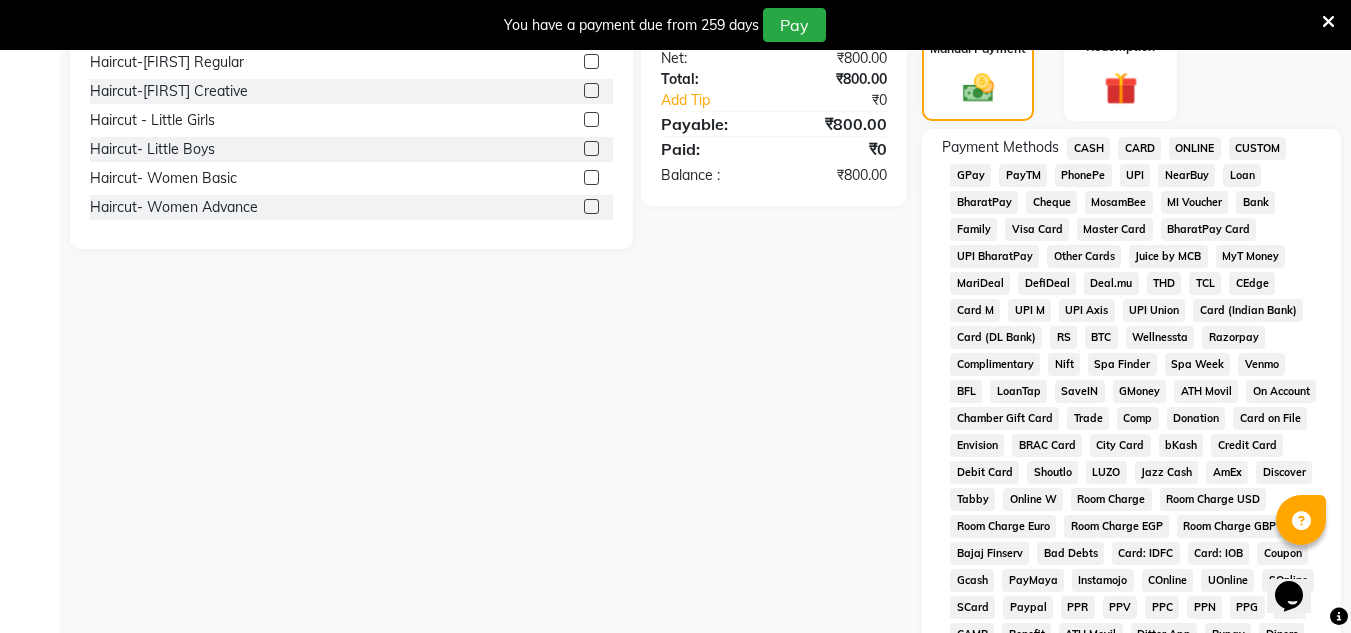 scroll, scrollTop: 573, scrollLeft: 0, axis: vertical 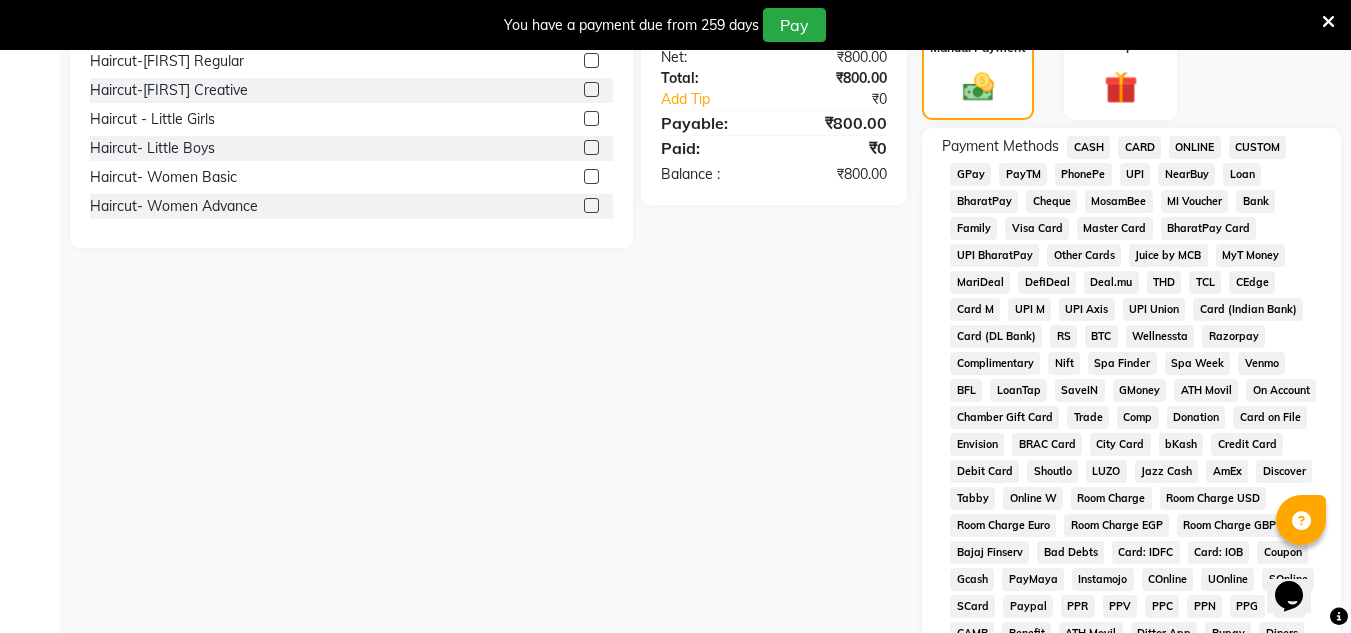 click on "CASH" 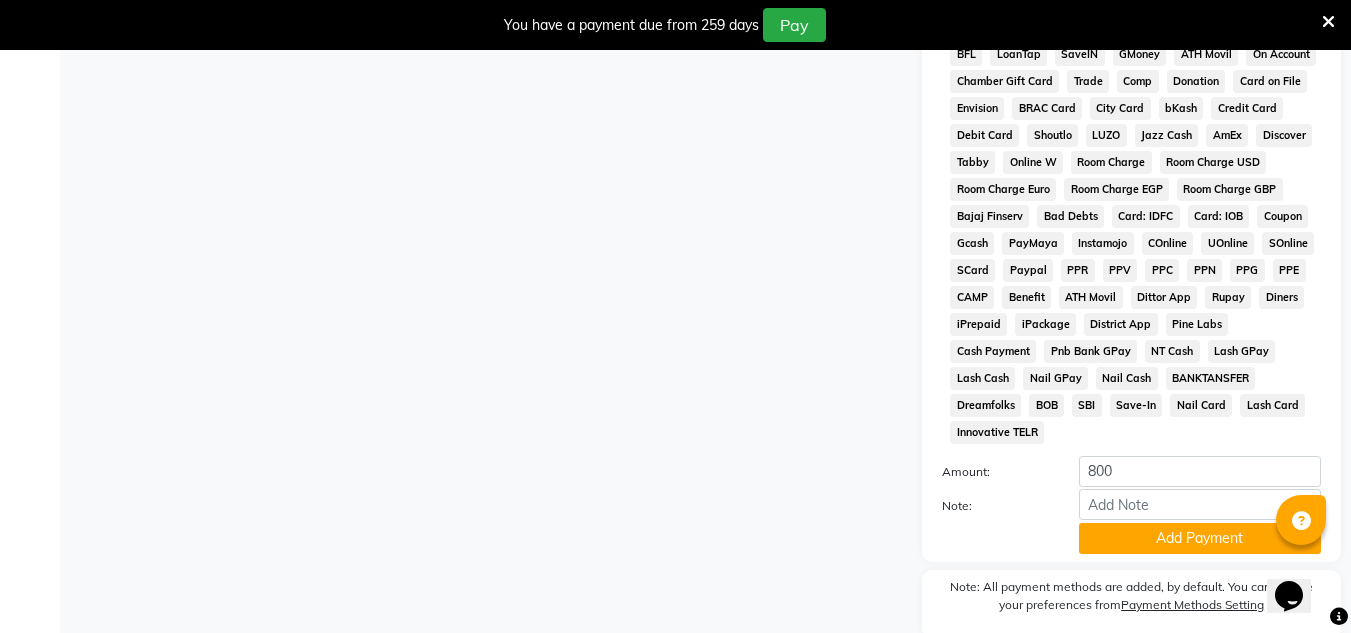 scroll, scrollTop: 958, scrollLeft: 0, axis: vertical 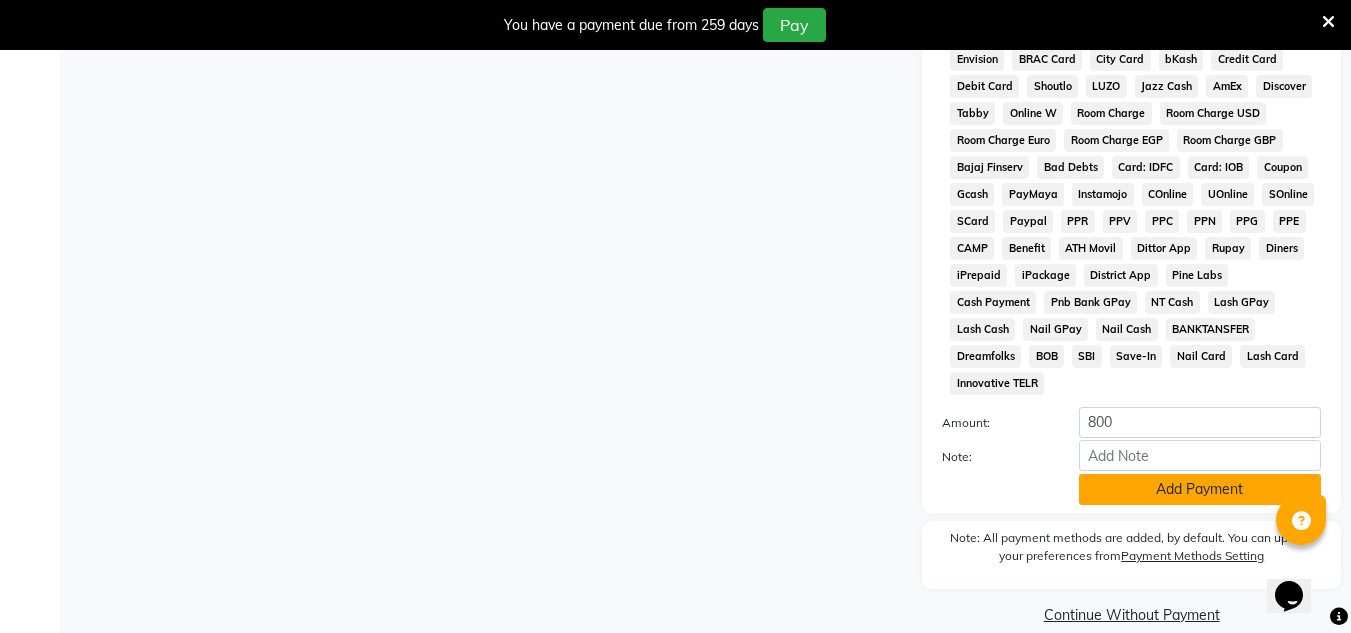 click on "Add Payment" 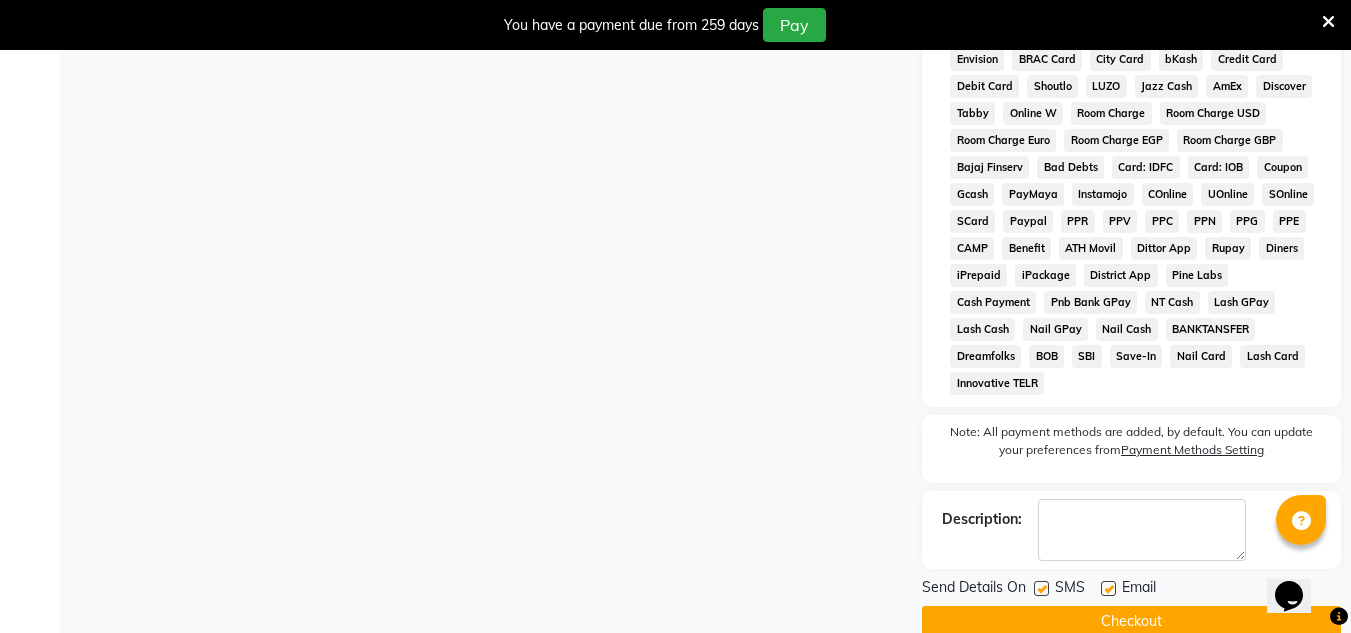 click 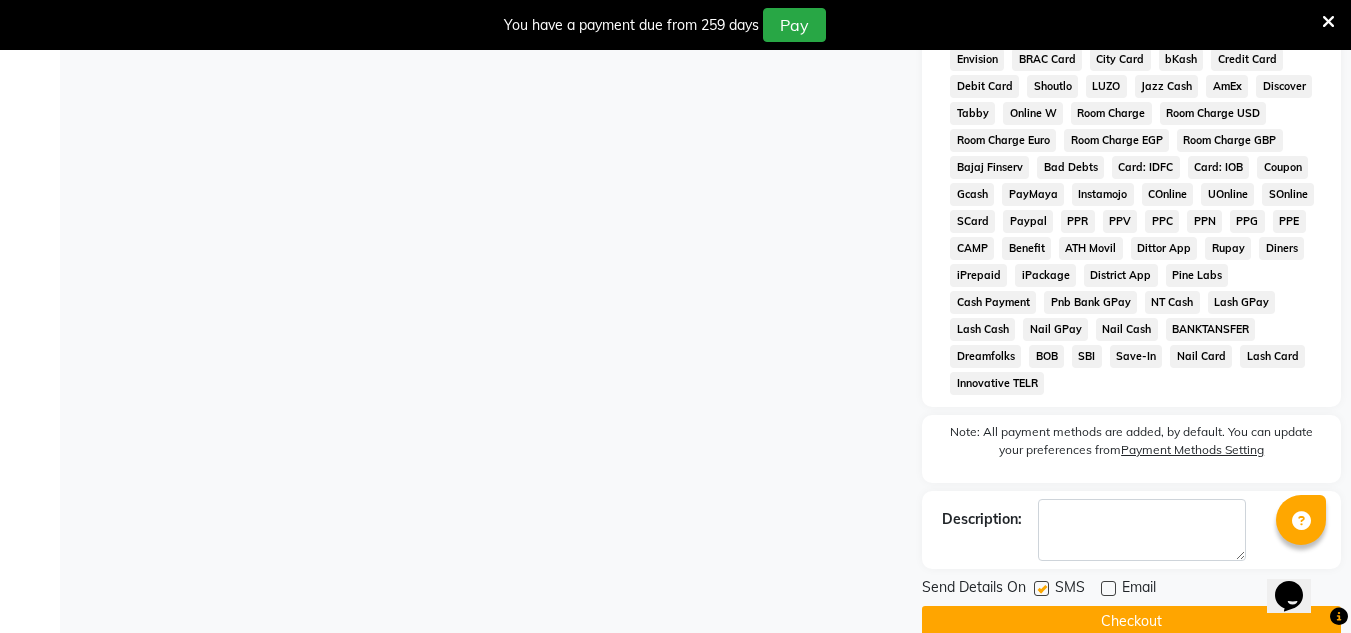 click on "Checkout" 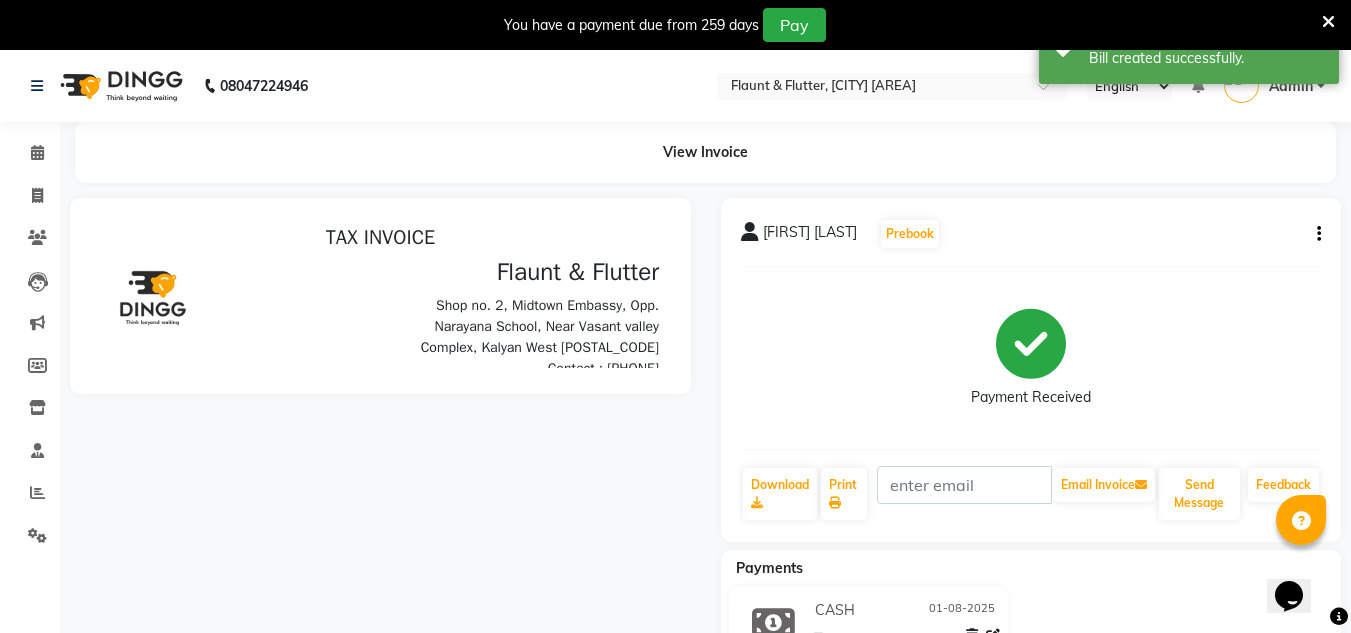 scroll, scrollTop: 0, scrollLeft: 0, axis: both 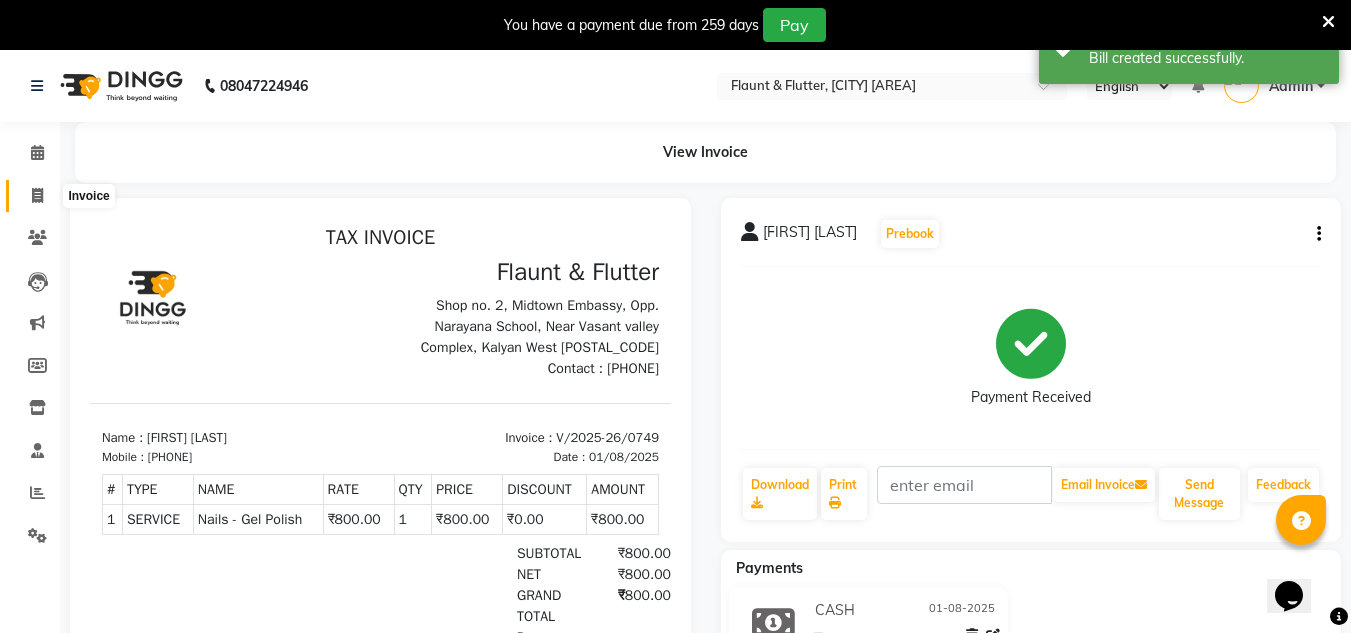 click 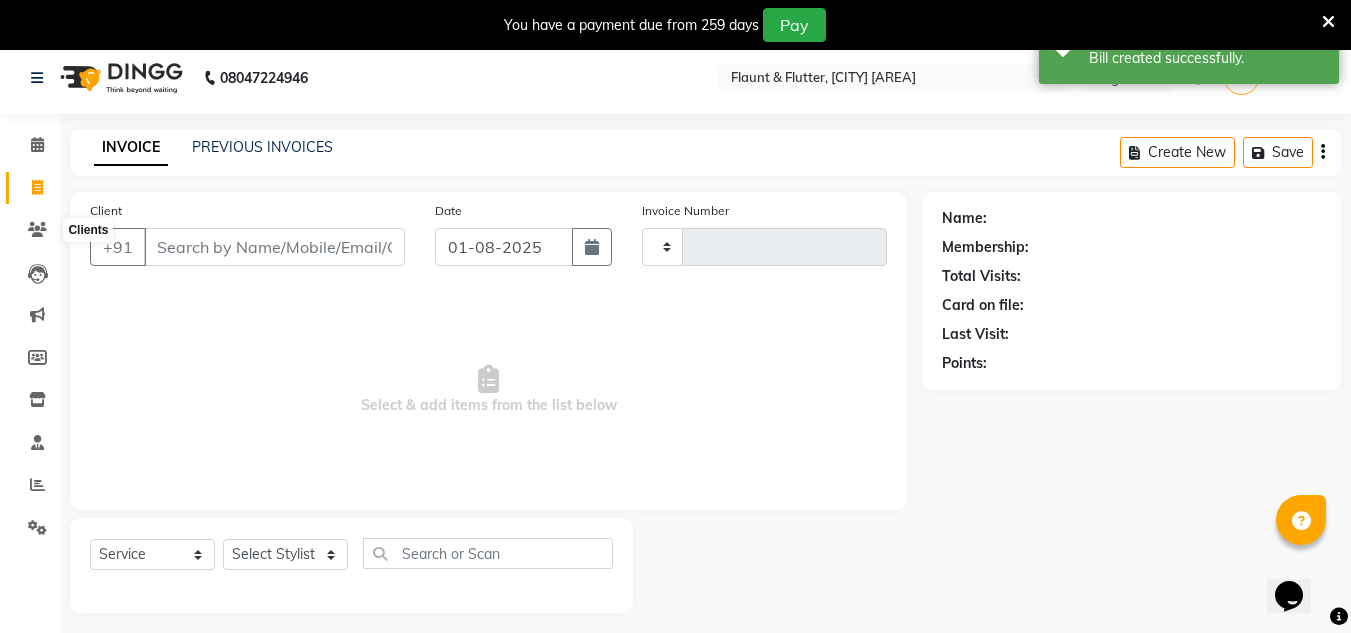 scroll, scrollTop: 50, scrollLeft: 0, axis: vertical 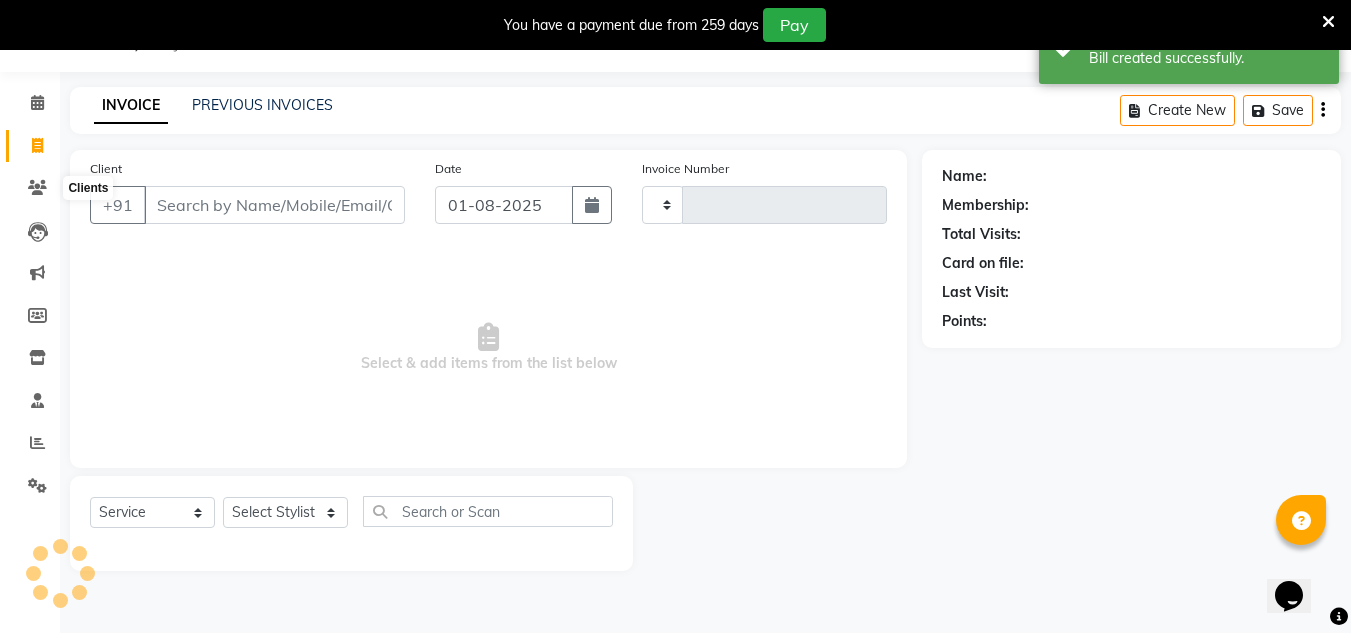 type on "0750" 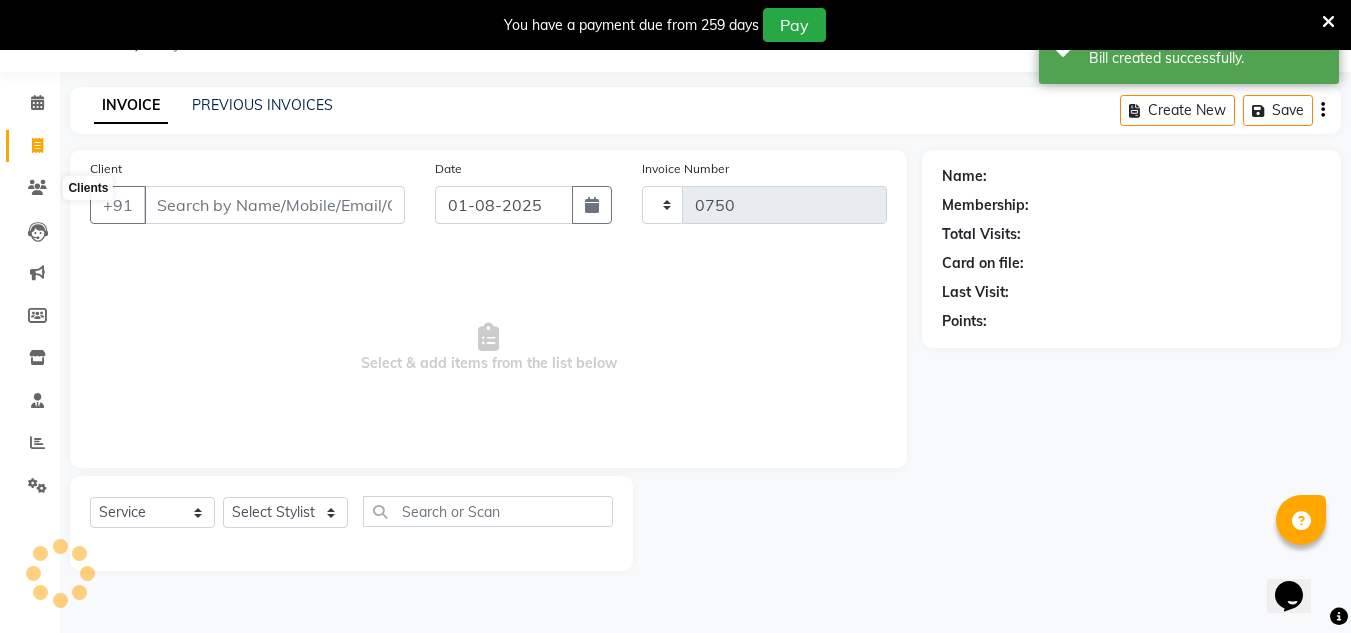 select on "4941" 